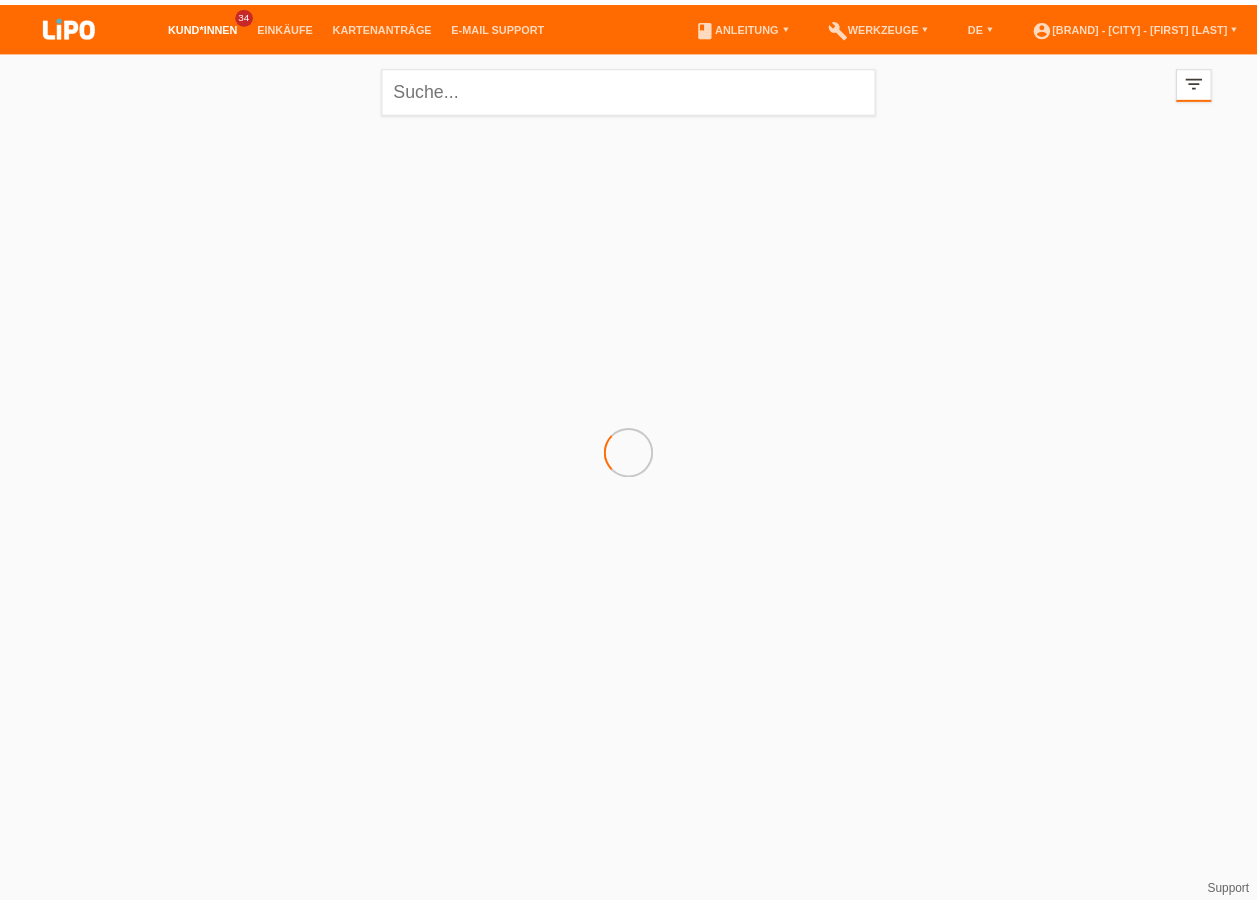 scroll, scrollTop: 0, scrollLeft: 0, axis: both 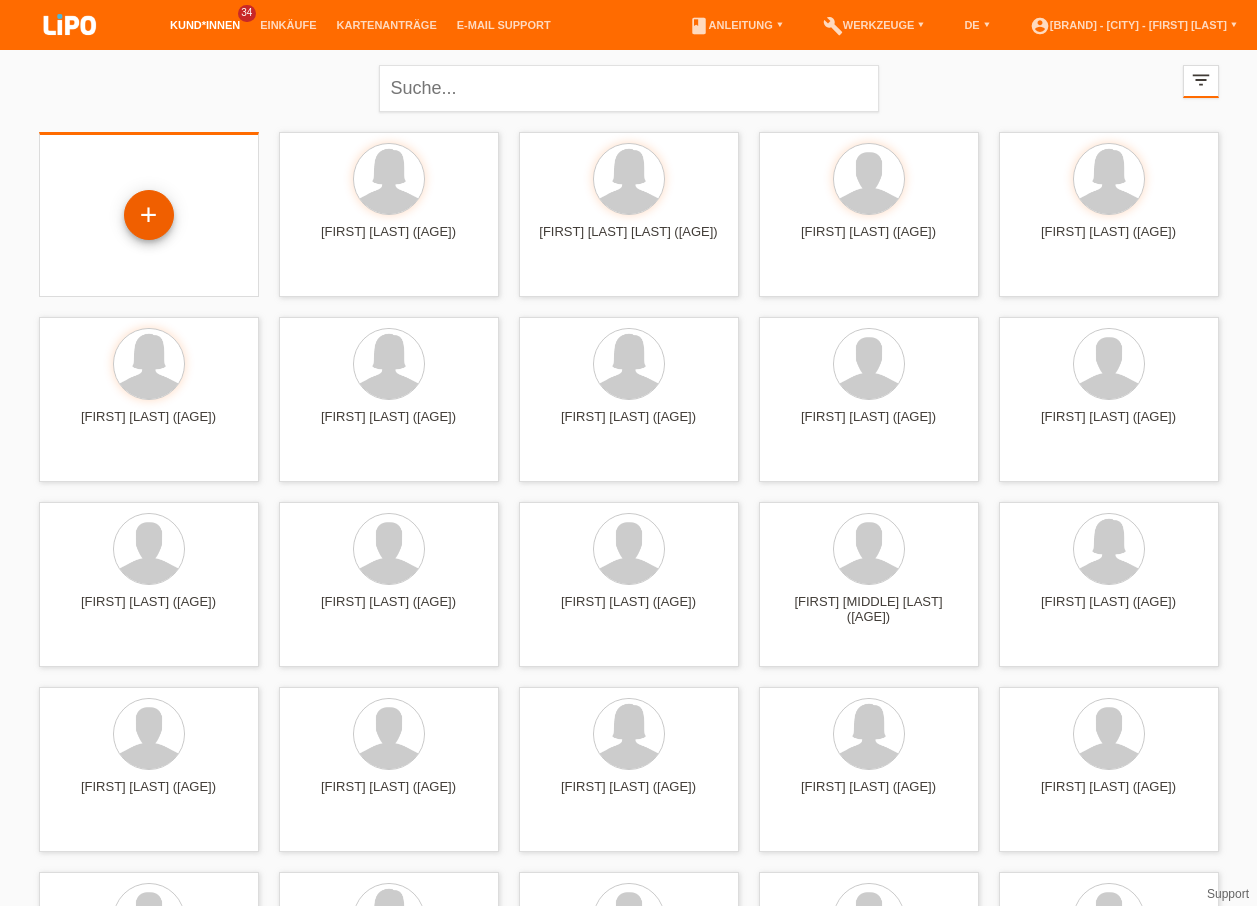 click on "+" at bounding box center (149, 215) 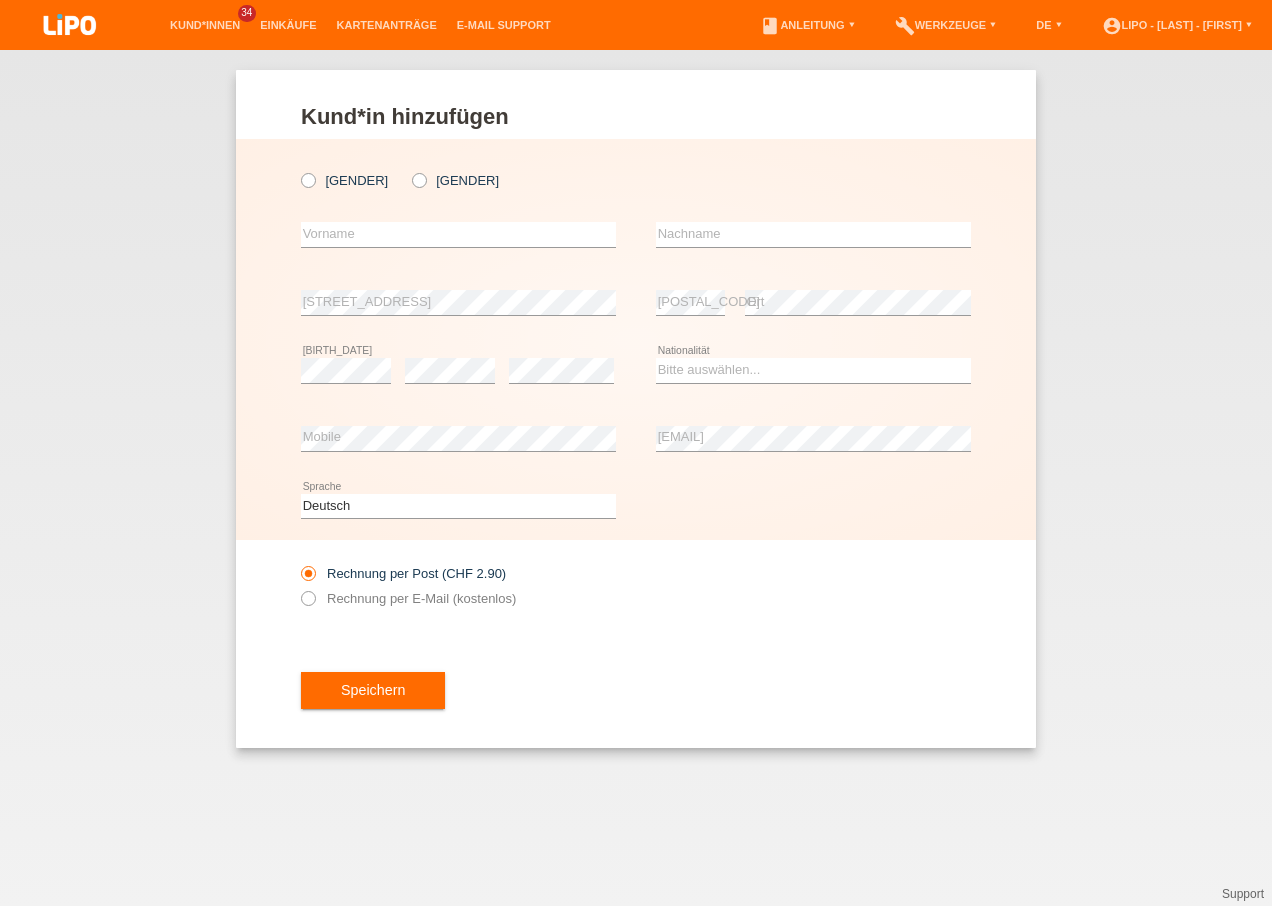 scroll, scrollTop: 0, scrollLeft: 0, axis: both 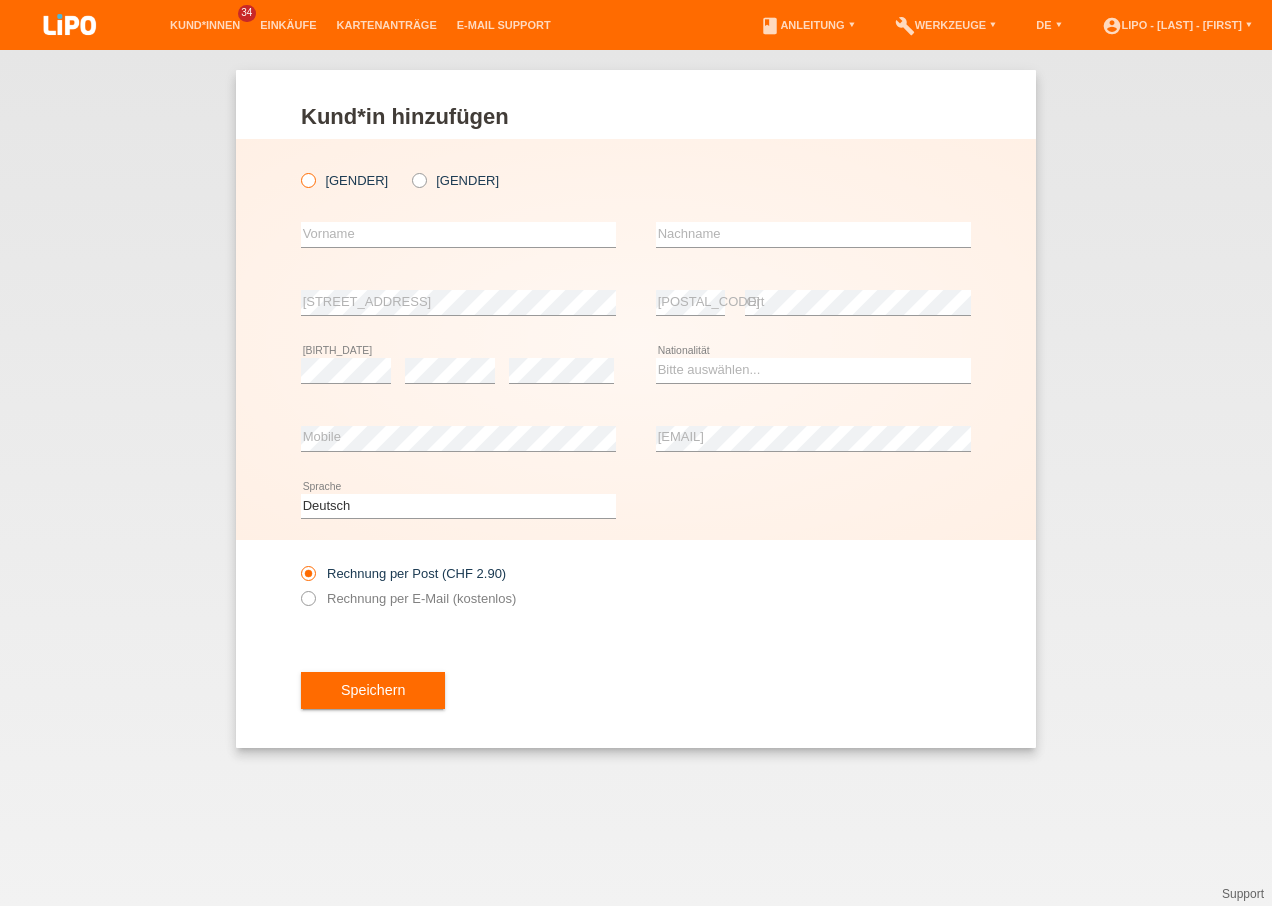 click at bounding box center [298, 170] 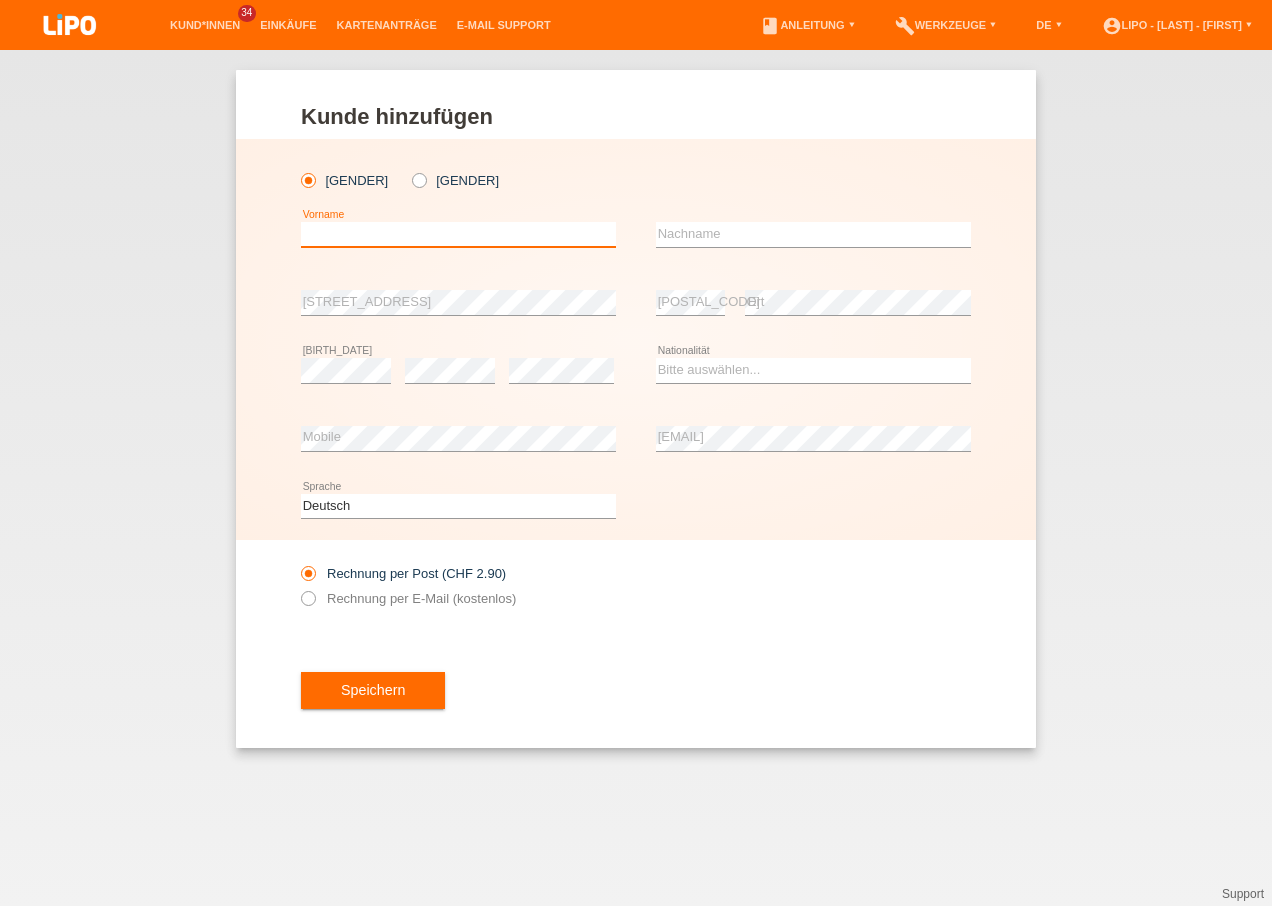 click at bounding box center [458, 234] 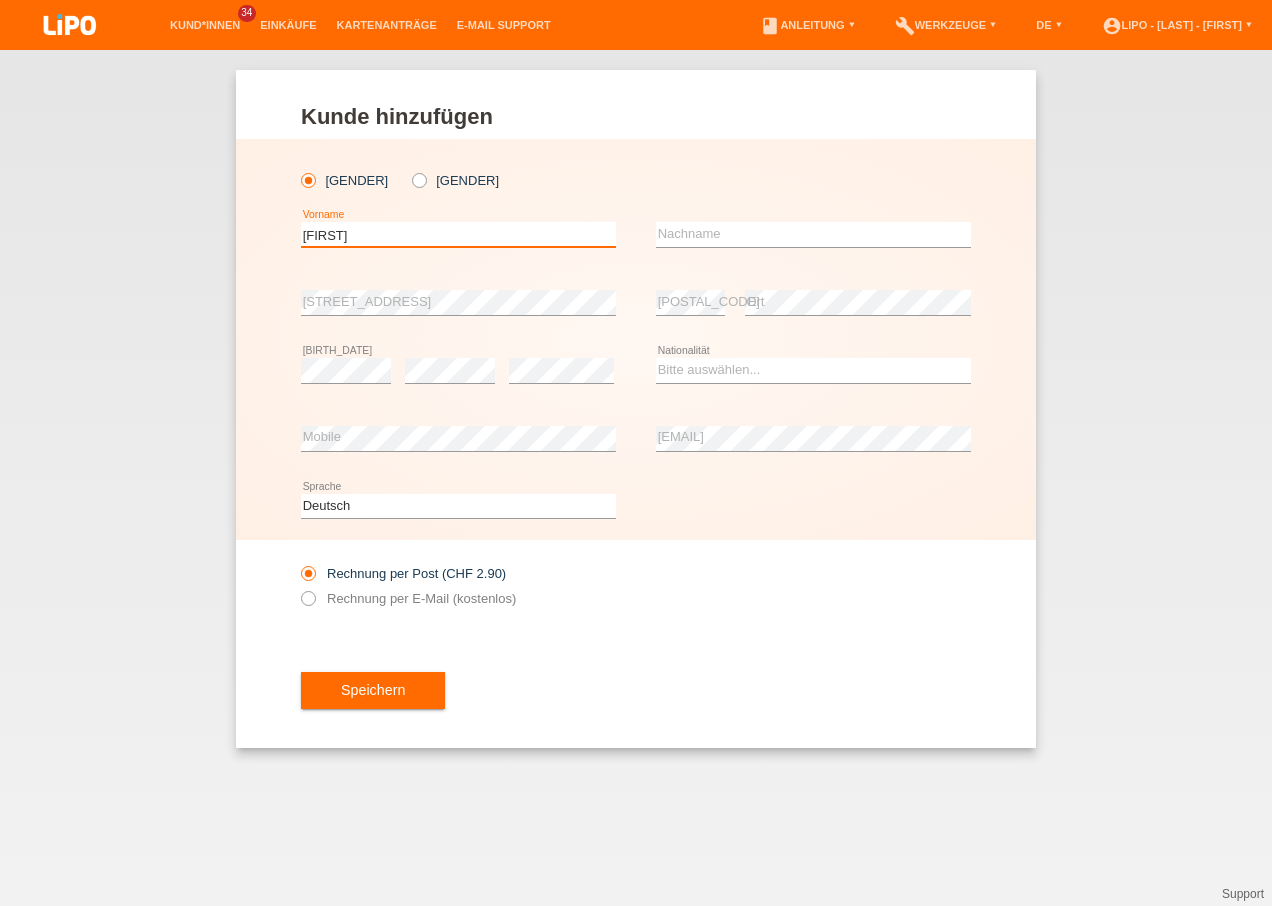 type on "Marco" 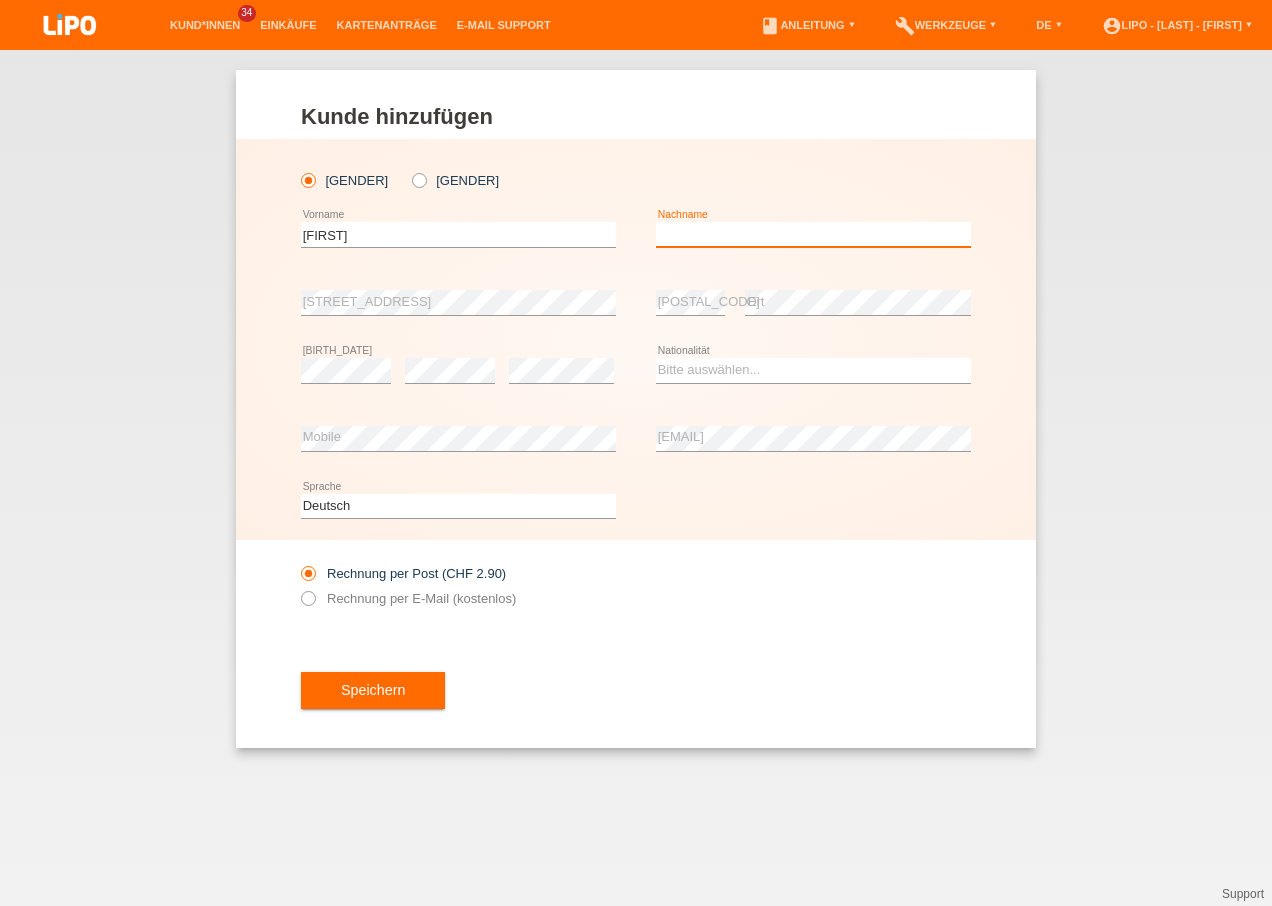 click at bounding box center (813, 234) 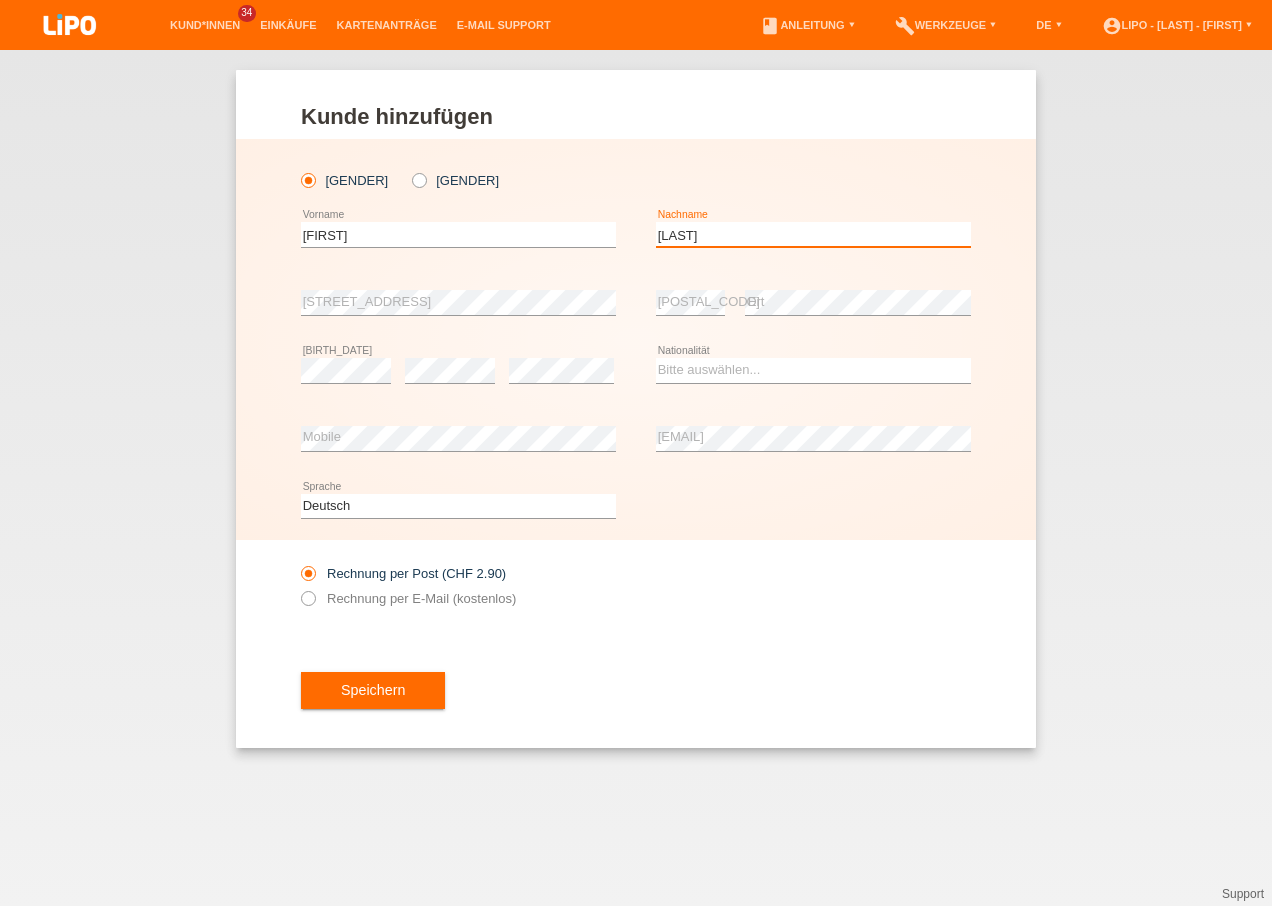 type on "Mastroberti" 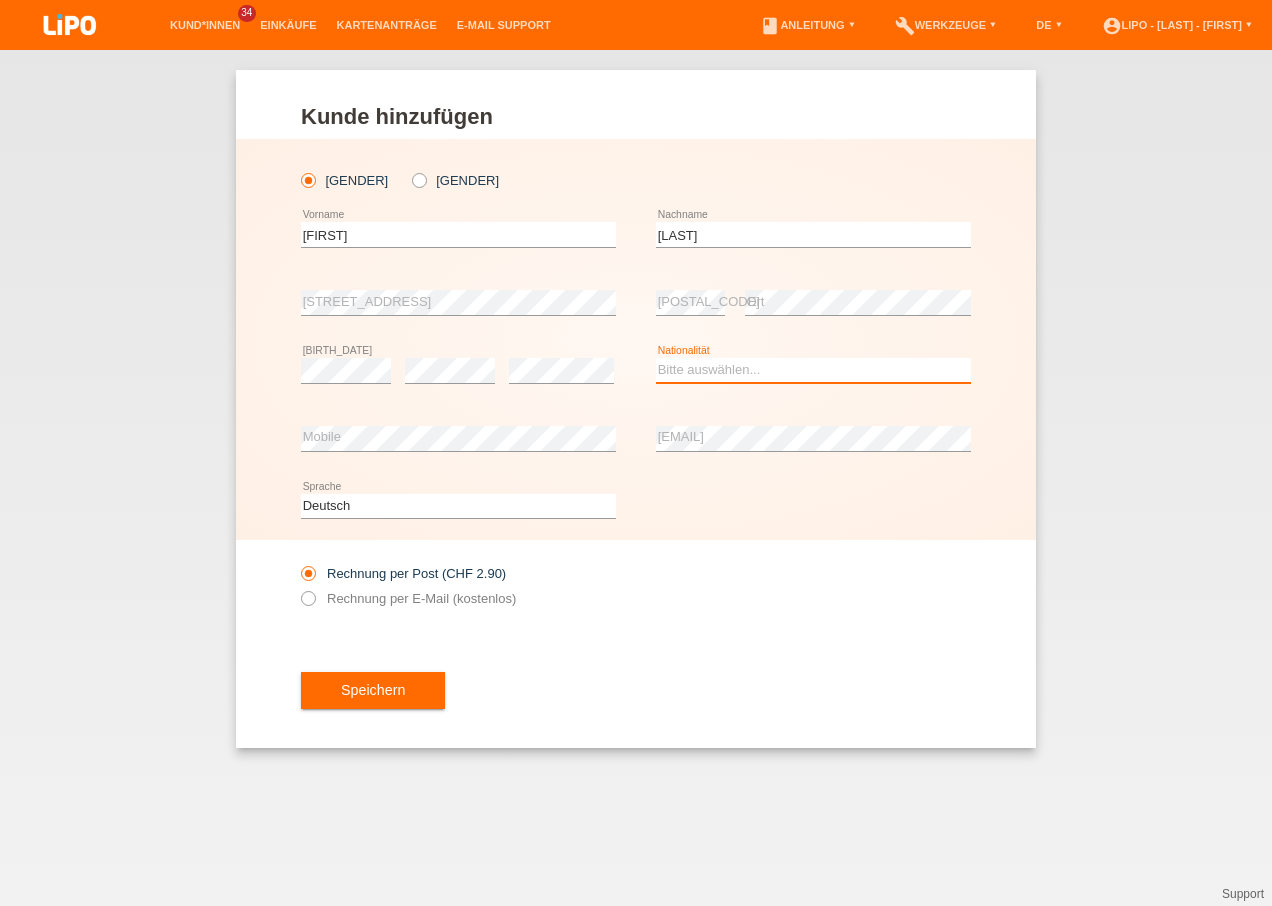 click on "Bitte auswählen...
Schweiz
Deutschland
Liechtenstein
Österreich
------------
Afghanistan
Ägypten
Åland
Albanien
Algerien" at bounding box center [813, 370] 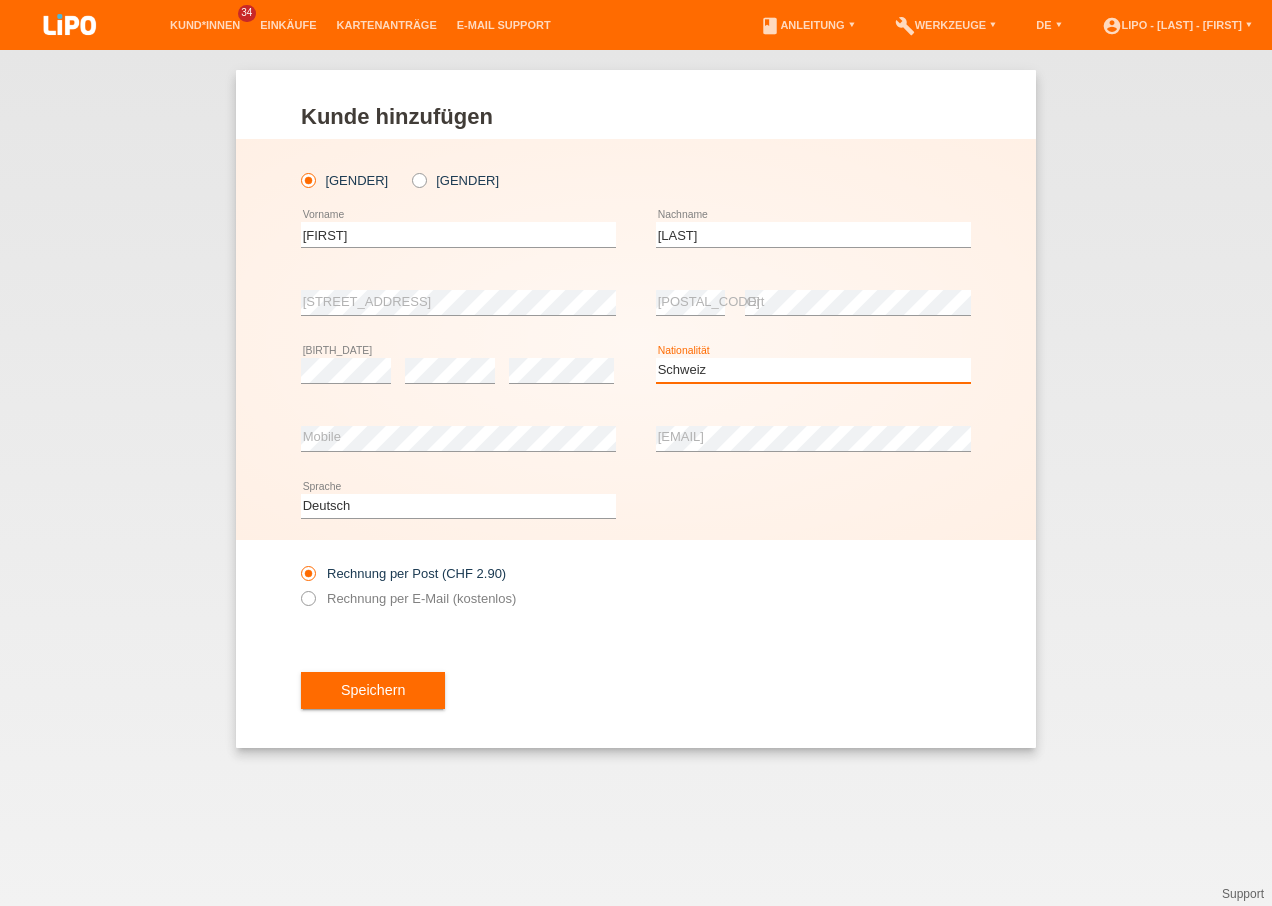 click on "Bitte auswählen...
Schweiz
Deutschland
Liechtenstein
Österreich
------------
Afghanistan
Ägypten
Åland
Albanien
Algerien" at bounding box center [813, 370] 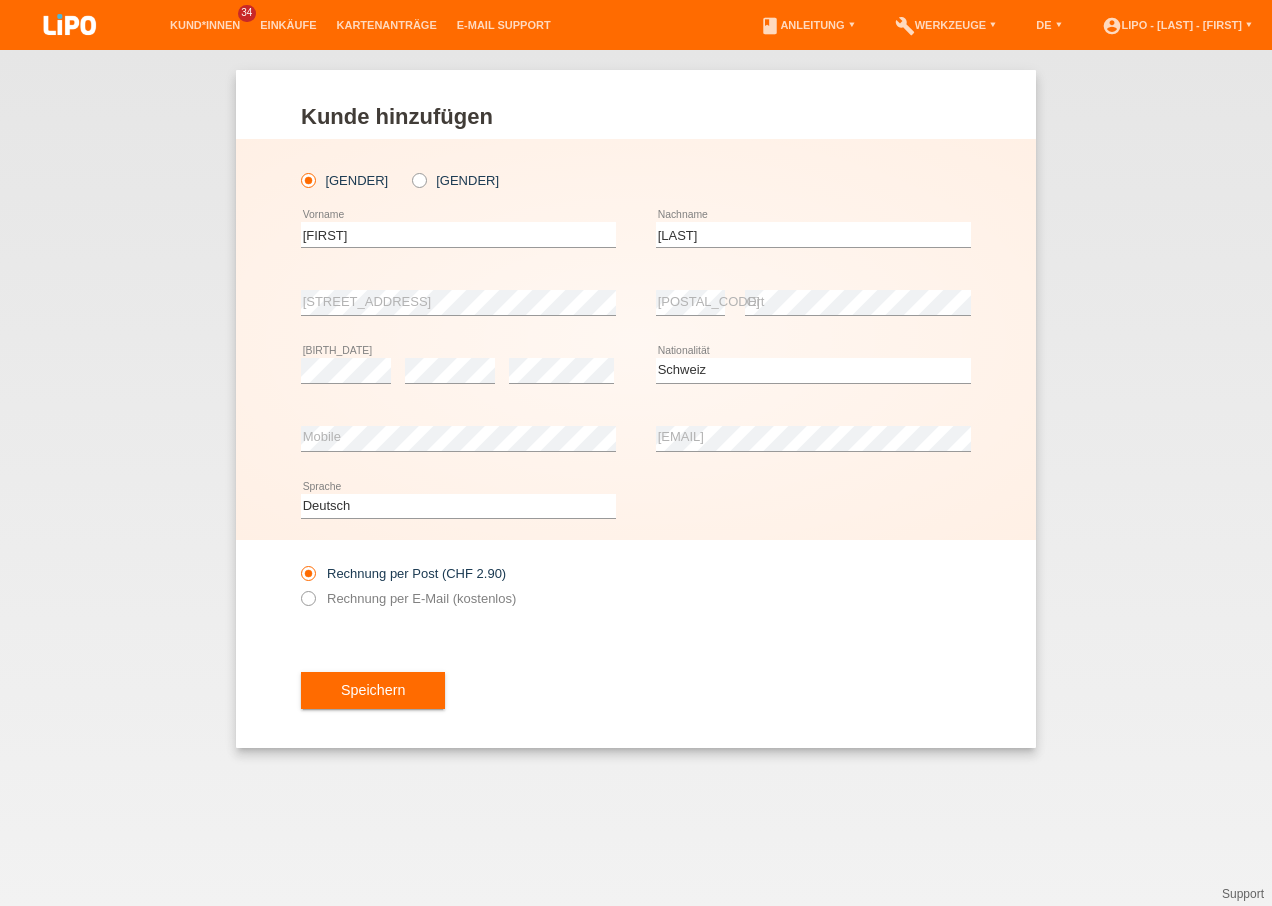 click on "error
E-Mail" at bounding box center (813, 439) 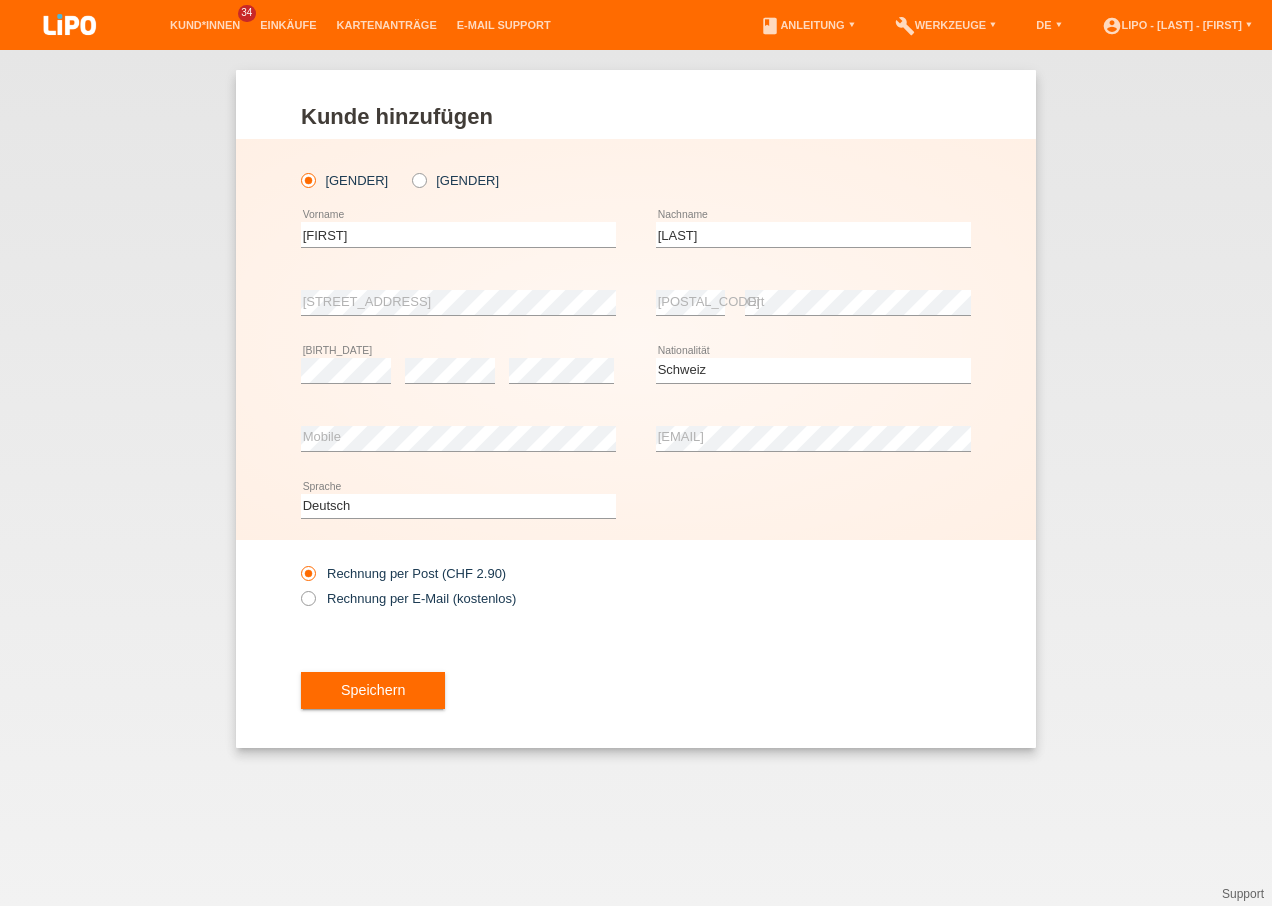 click on "Rechnung per Post                                                                                                                                                (CHF 2.90)
Rechnung per E-Mail                                                                                            (kostenlos)" at bounding box center [636, 586] 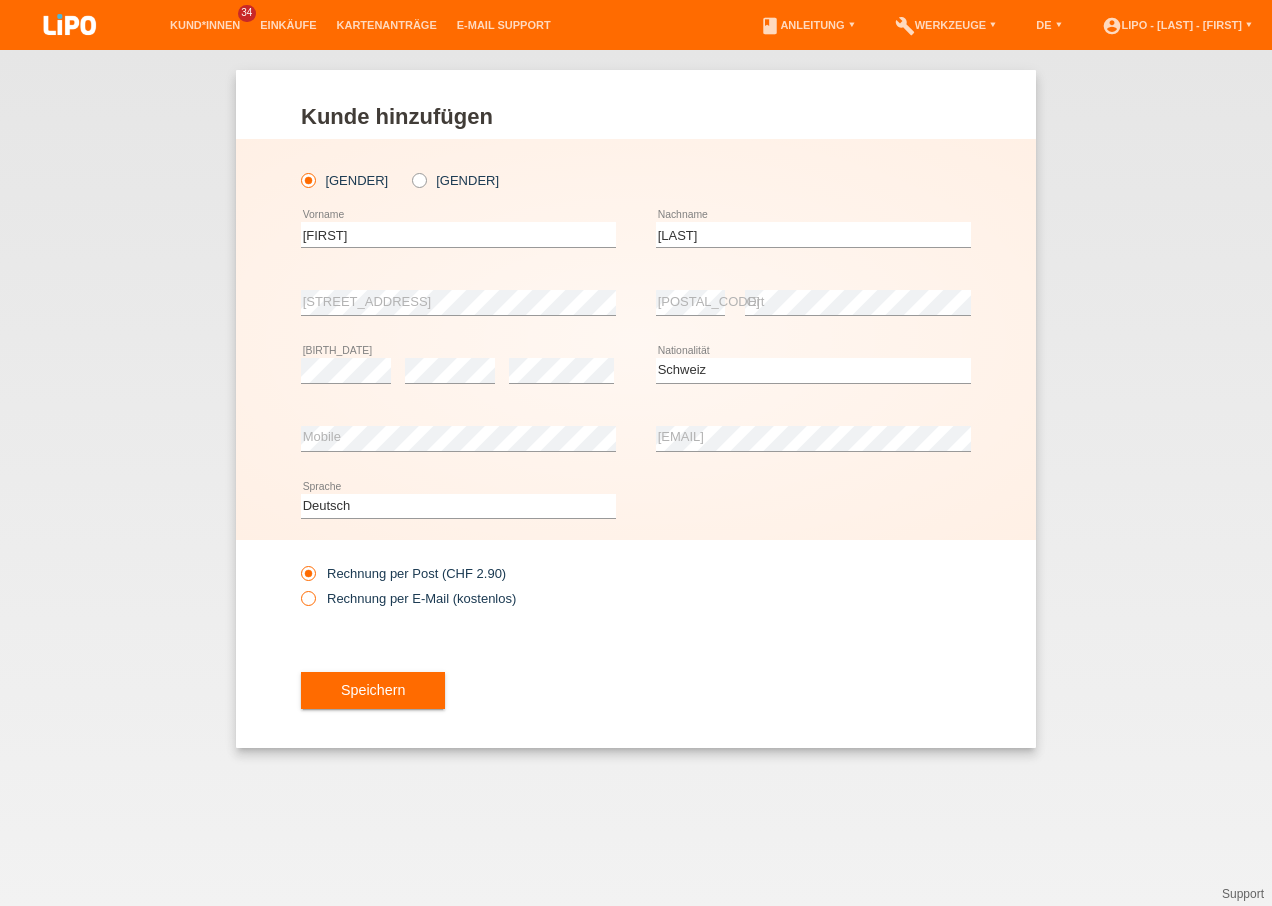 click at bounding box center [298, 588] 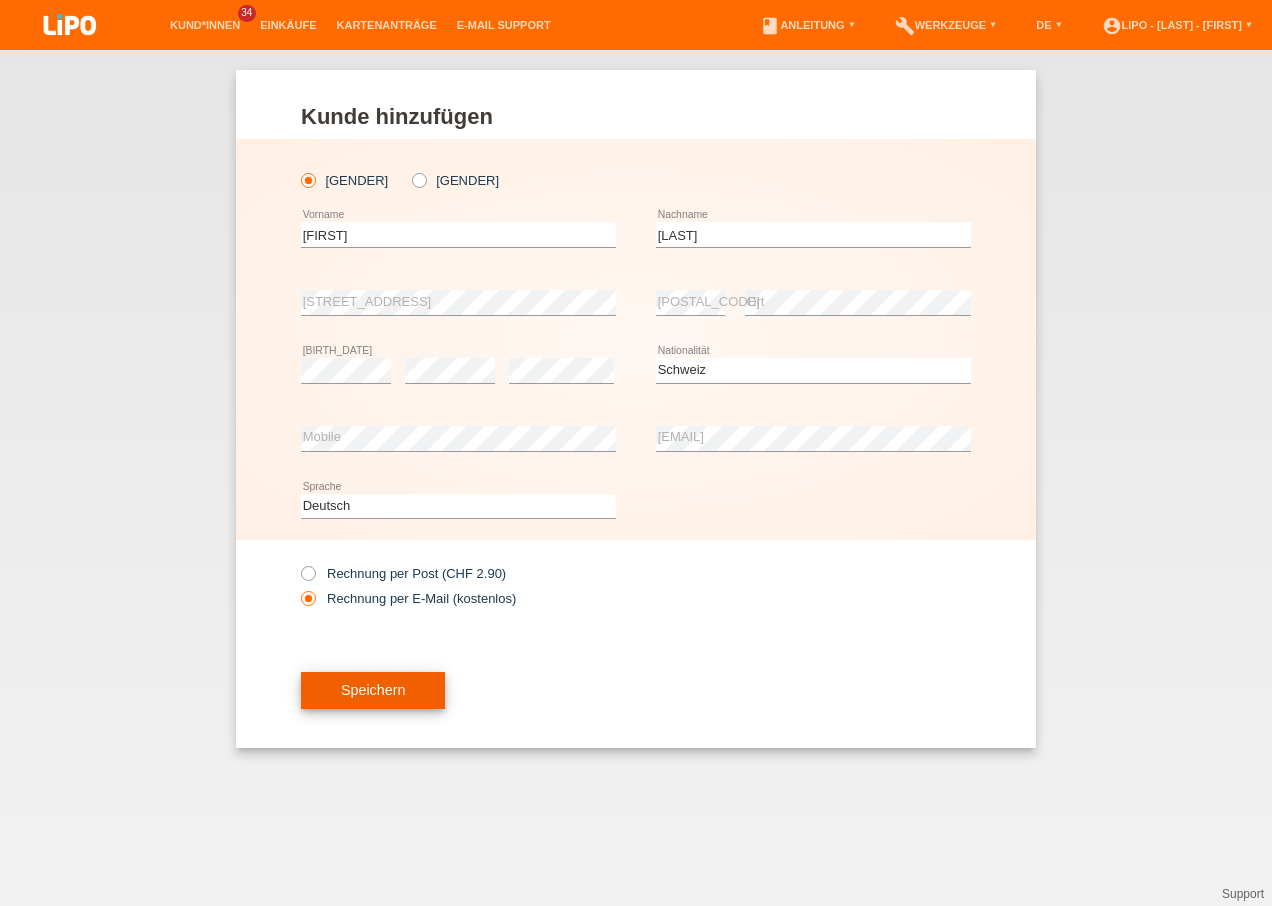 click on "Speichern" at bounding box center (373, 691) 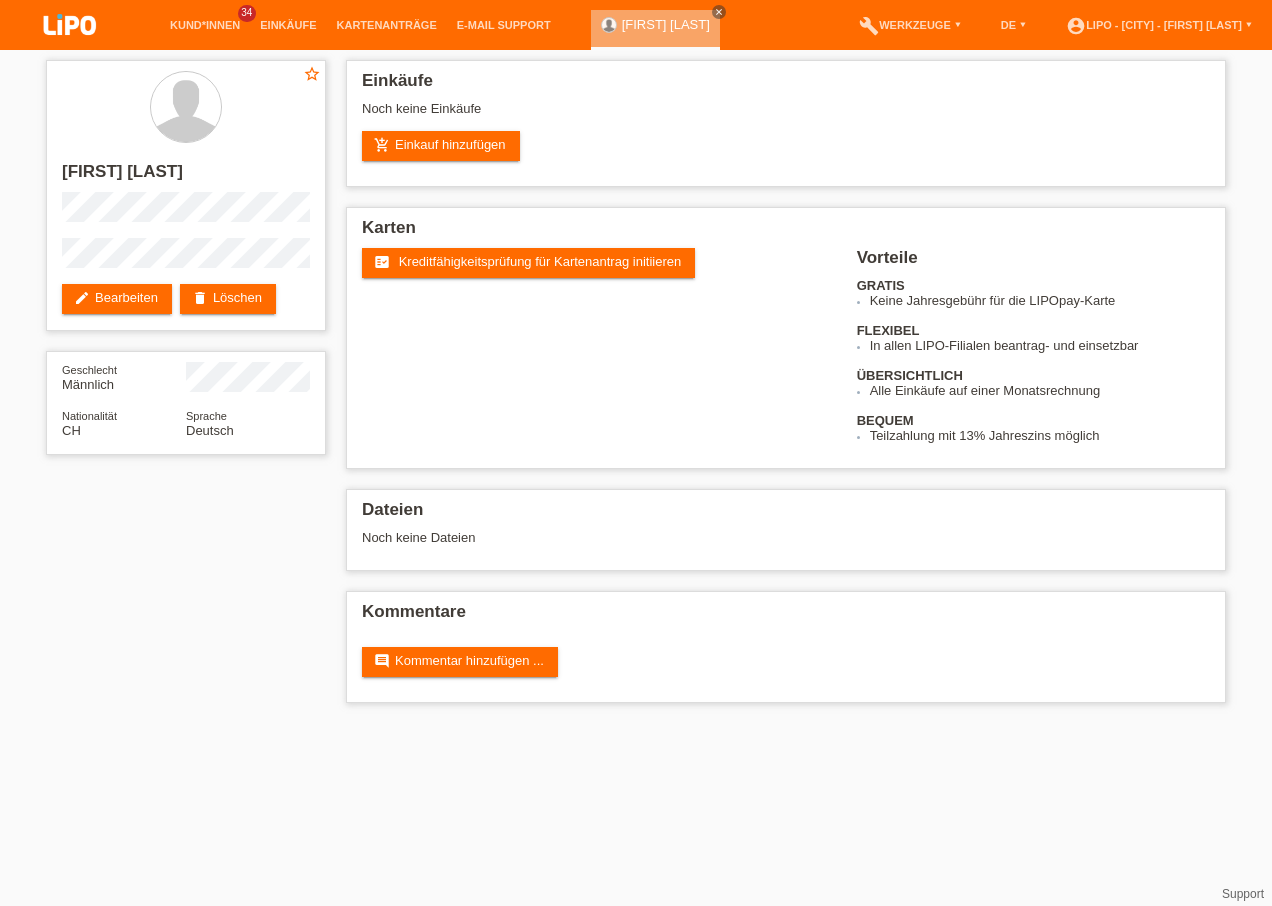 scroll, scrollTop: 0, scrollLeft: 0, axis: both 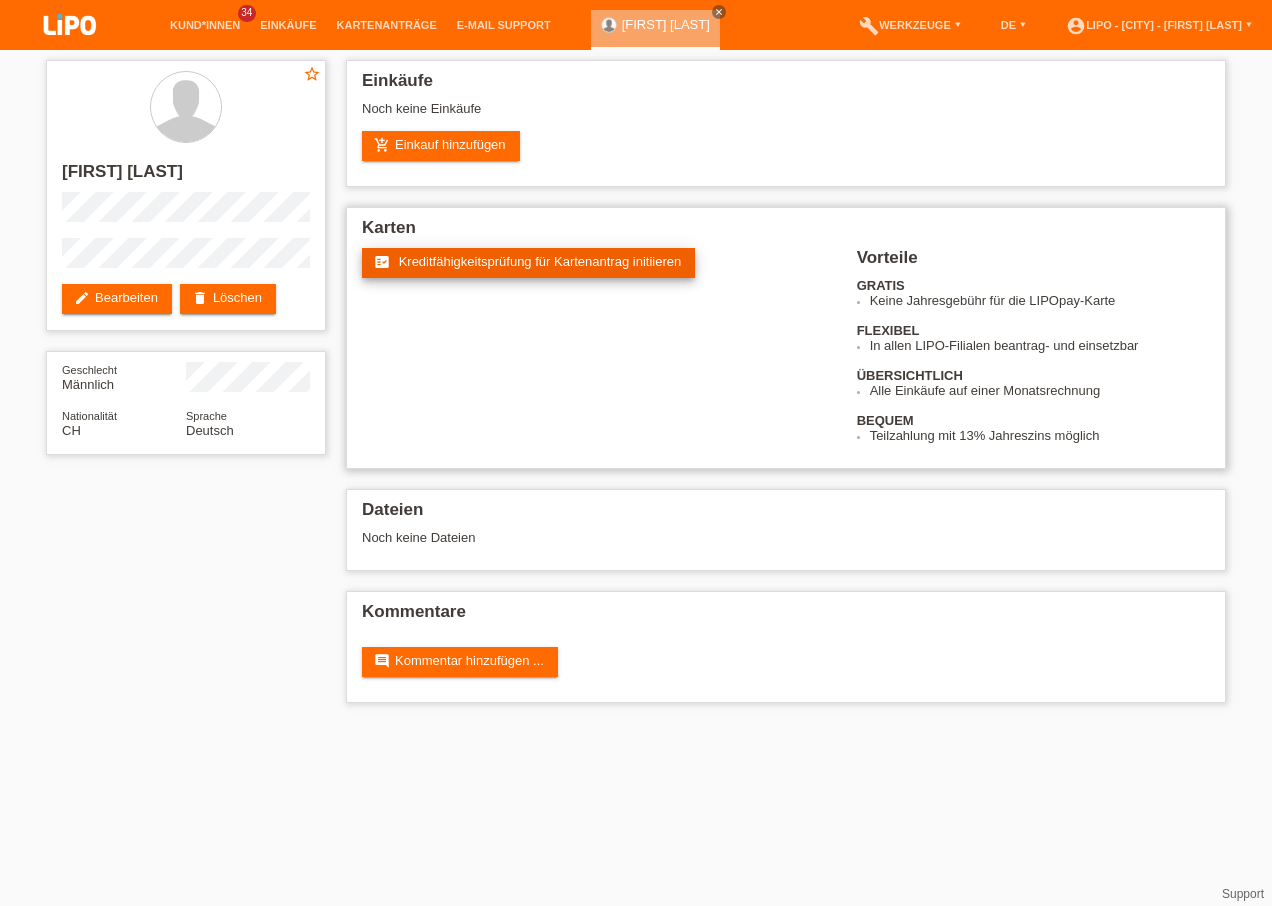 click on "Kreditfähigkeitsprüfung für Kartenantrag initiieren" at bounding box center (540, 261) 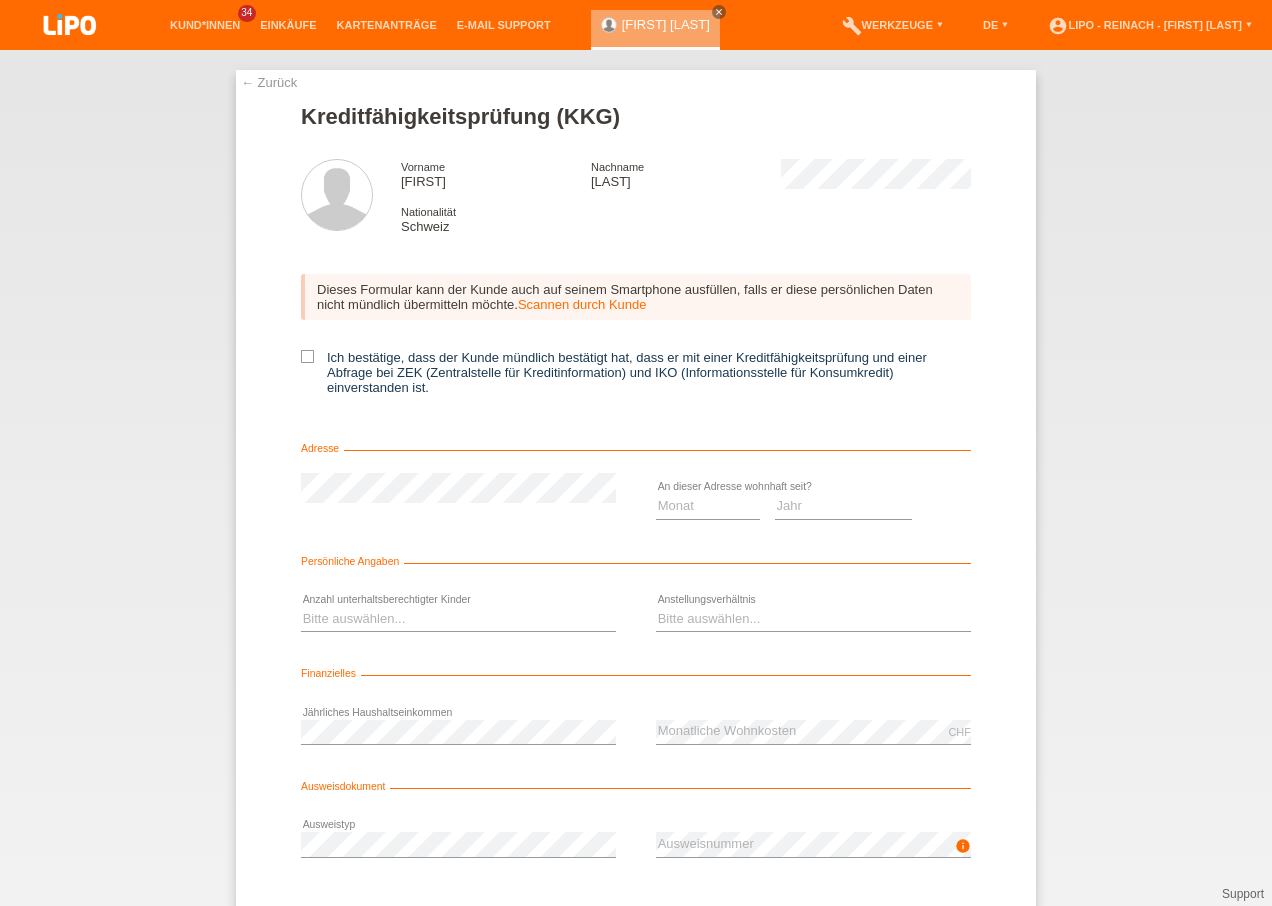 scroll, scrollTop: 0, scrollLeft: 0, axis: both 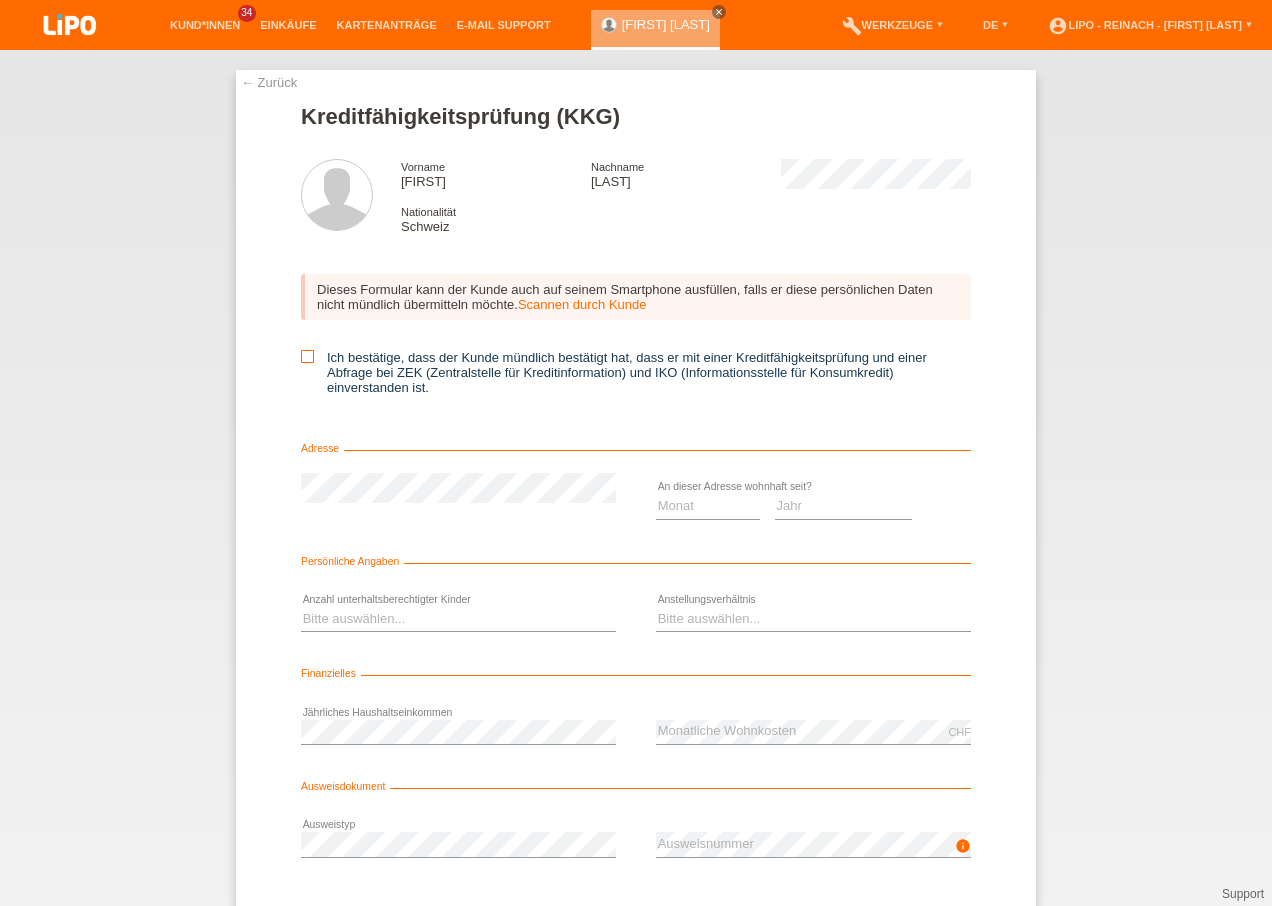 click at bounding box center (307, 356) 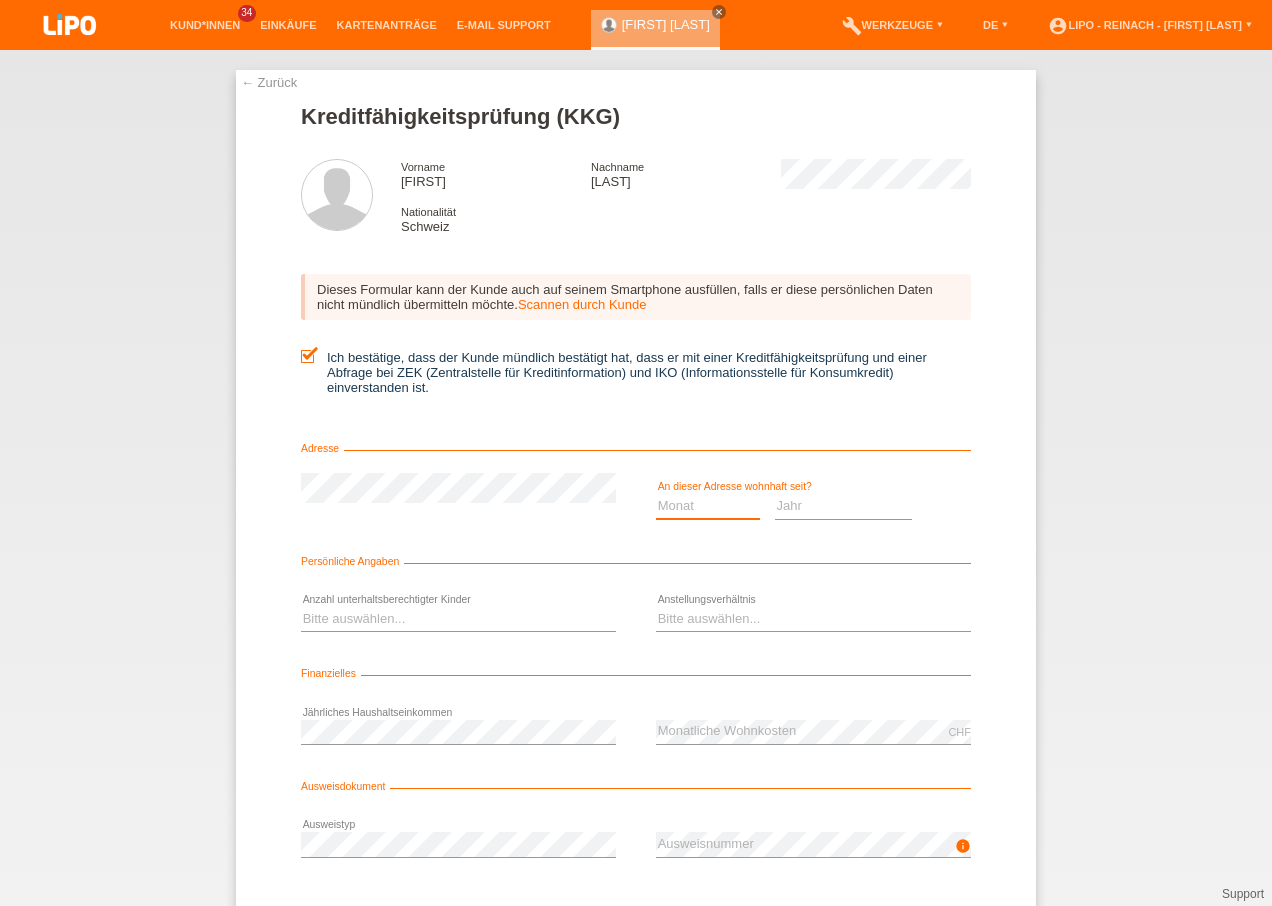 click on "Monat
01
02
03
04
05
06
07
08
09
10" at bounding box center [708, 506] 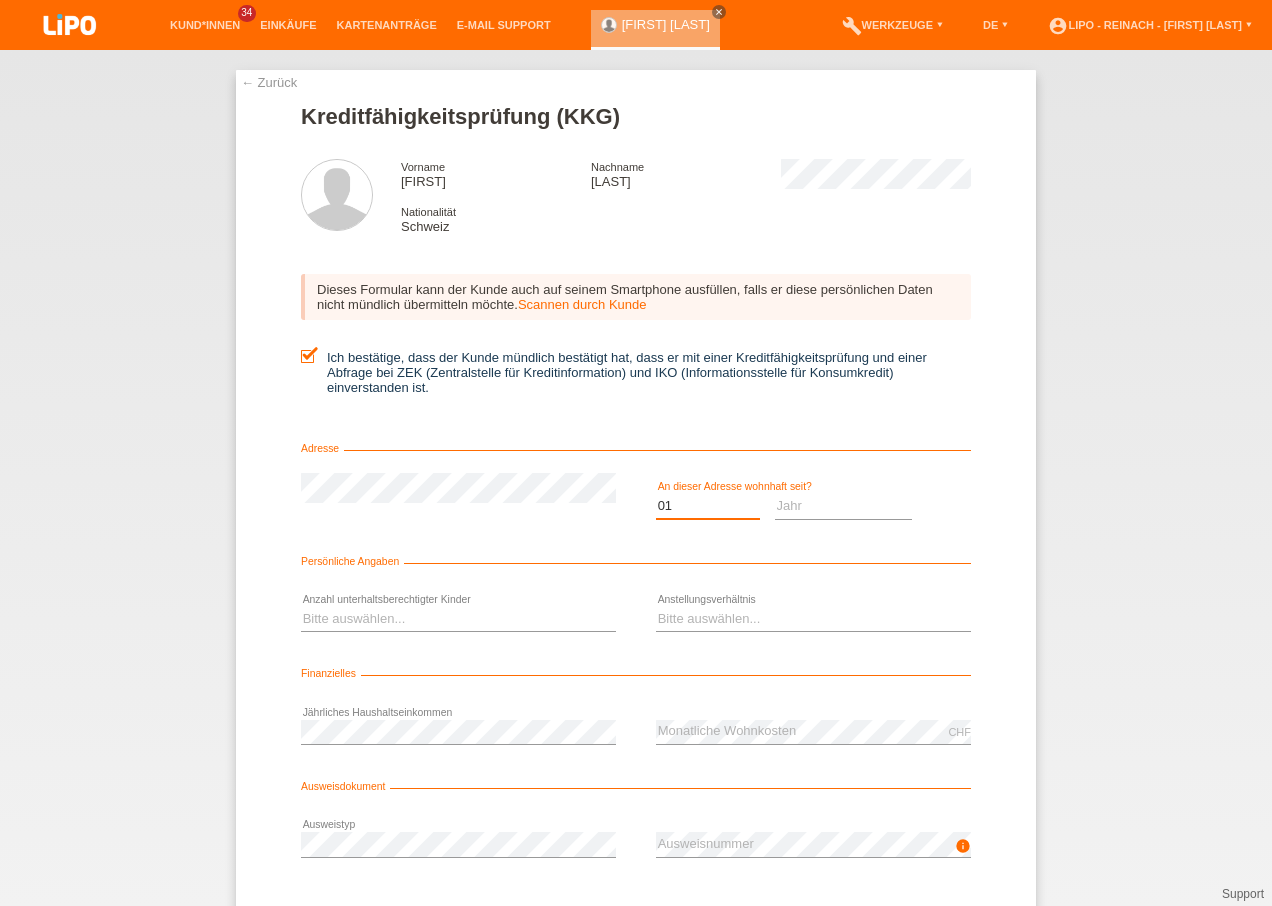 click on "Monat
01
02
03
04
05
06
07
08
09
10" at bounding box center [708, 506] 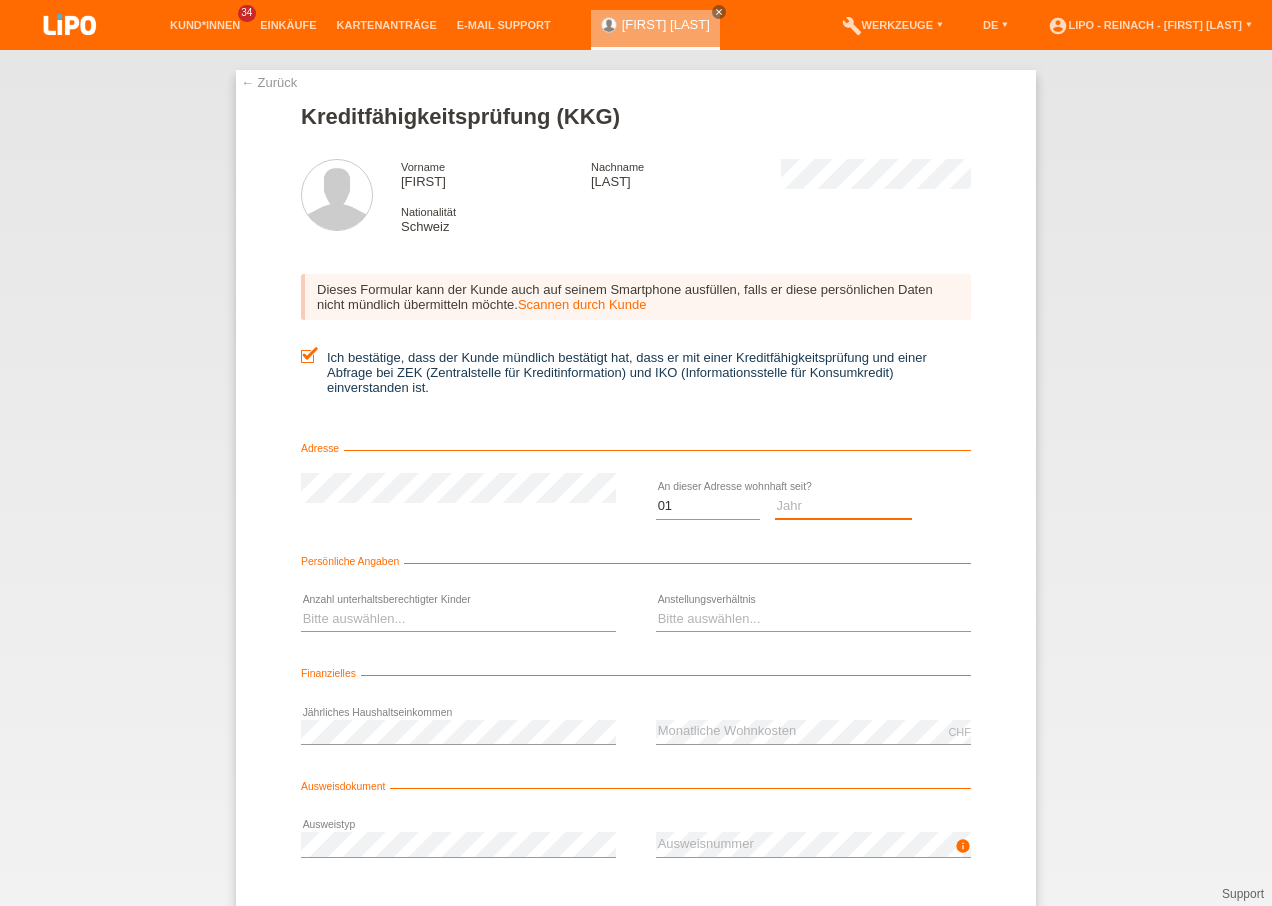 click on "Jahr
2025
2024
2023
2022
2021
2020
2019
2018
2017
2016 2015 2014 2013 2012 2011 2010 2009 2008 2007 2006 2005 2004 2003" at bounding box center [844, 506] 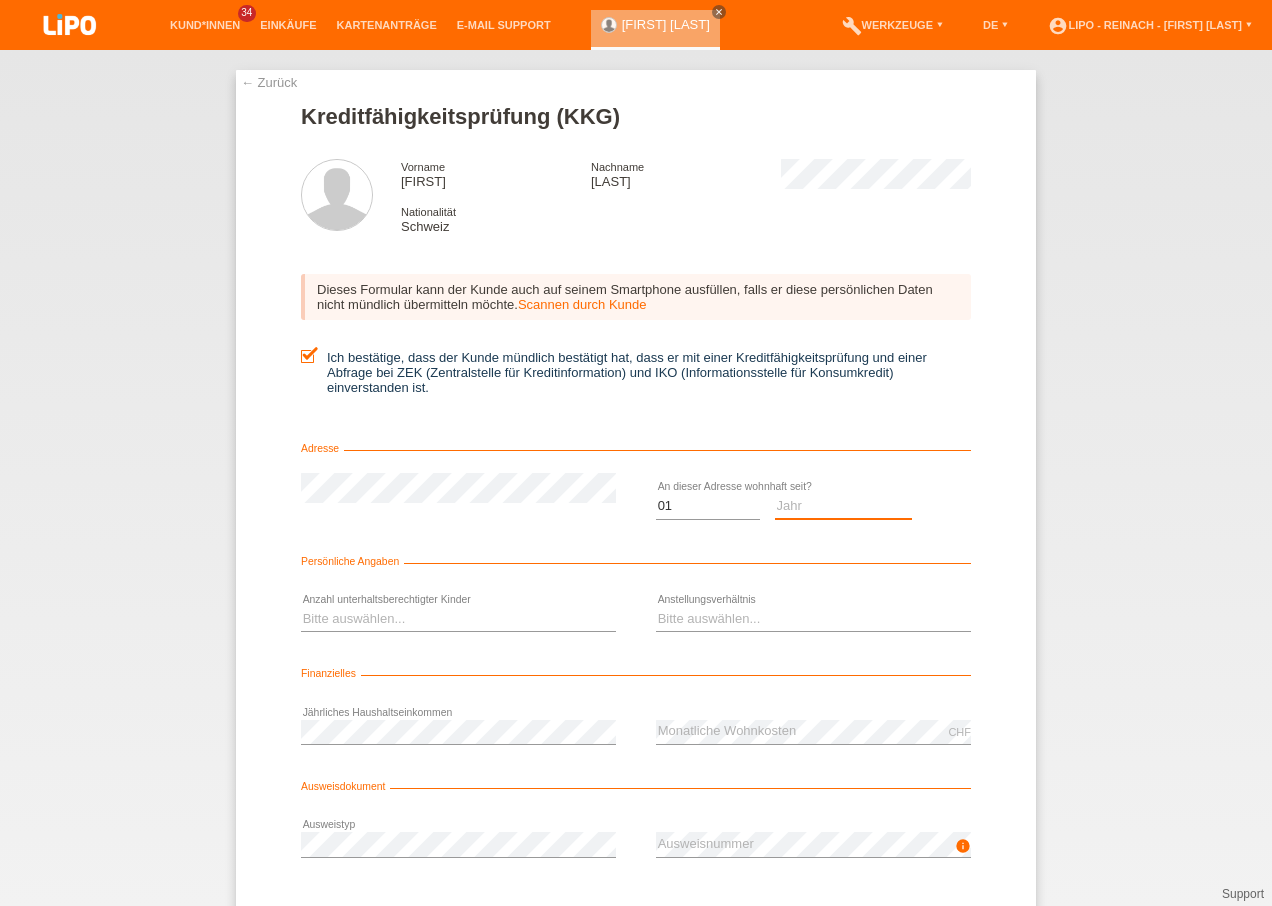 select on "2015" 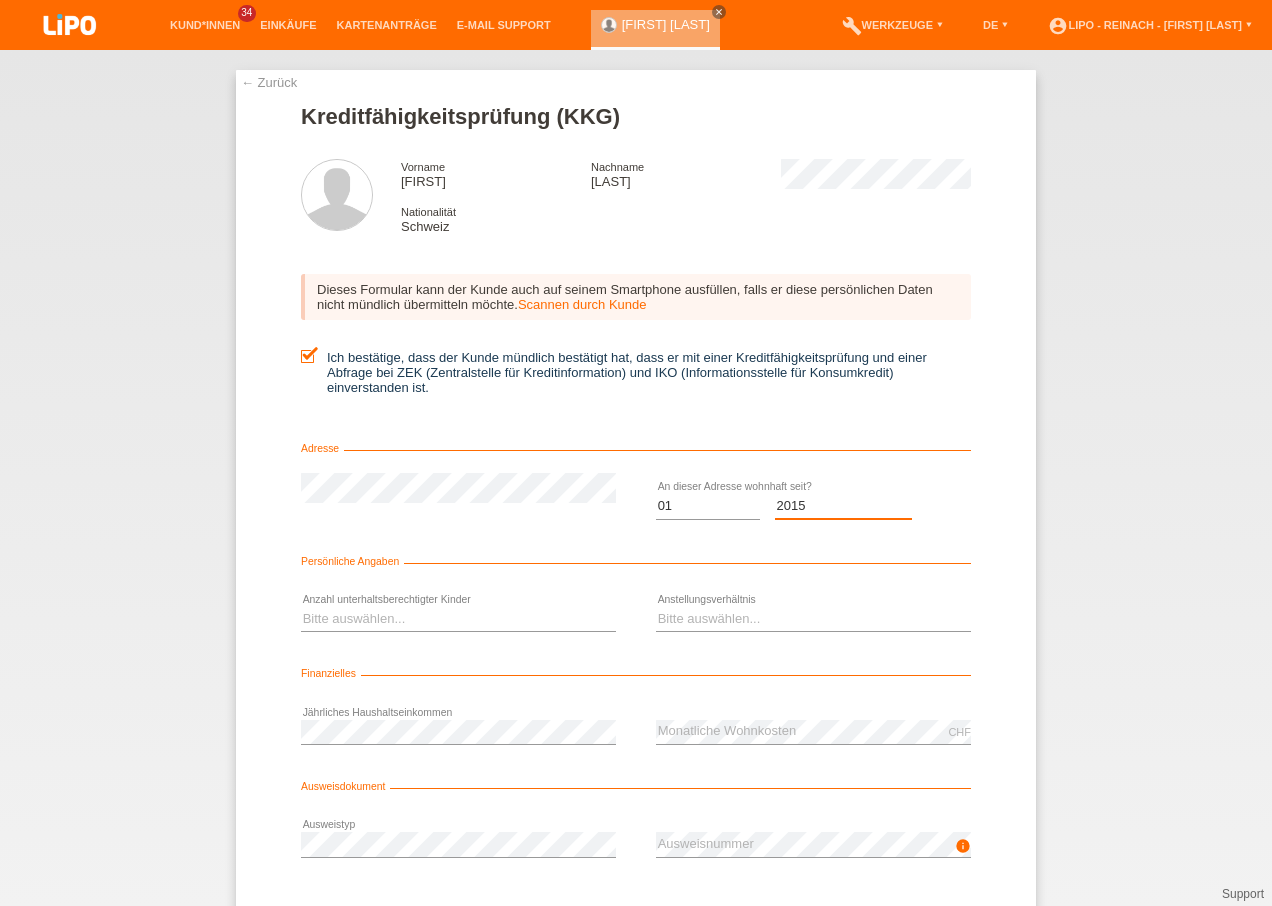 click on "Jahr
2025
2024
2023
2022
2021
2020
2019
2018
2017
2016 2015 2014 2013 2012 2011 2010 2009 2008 2007 2006 2005 2004 2003" at bounding box center [844, 506] 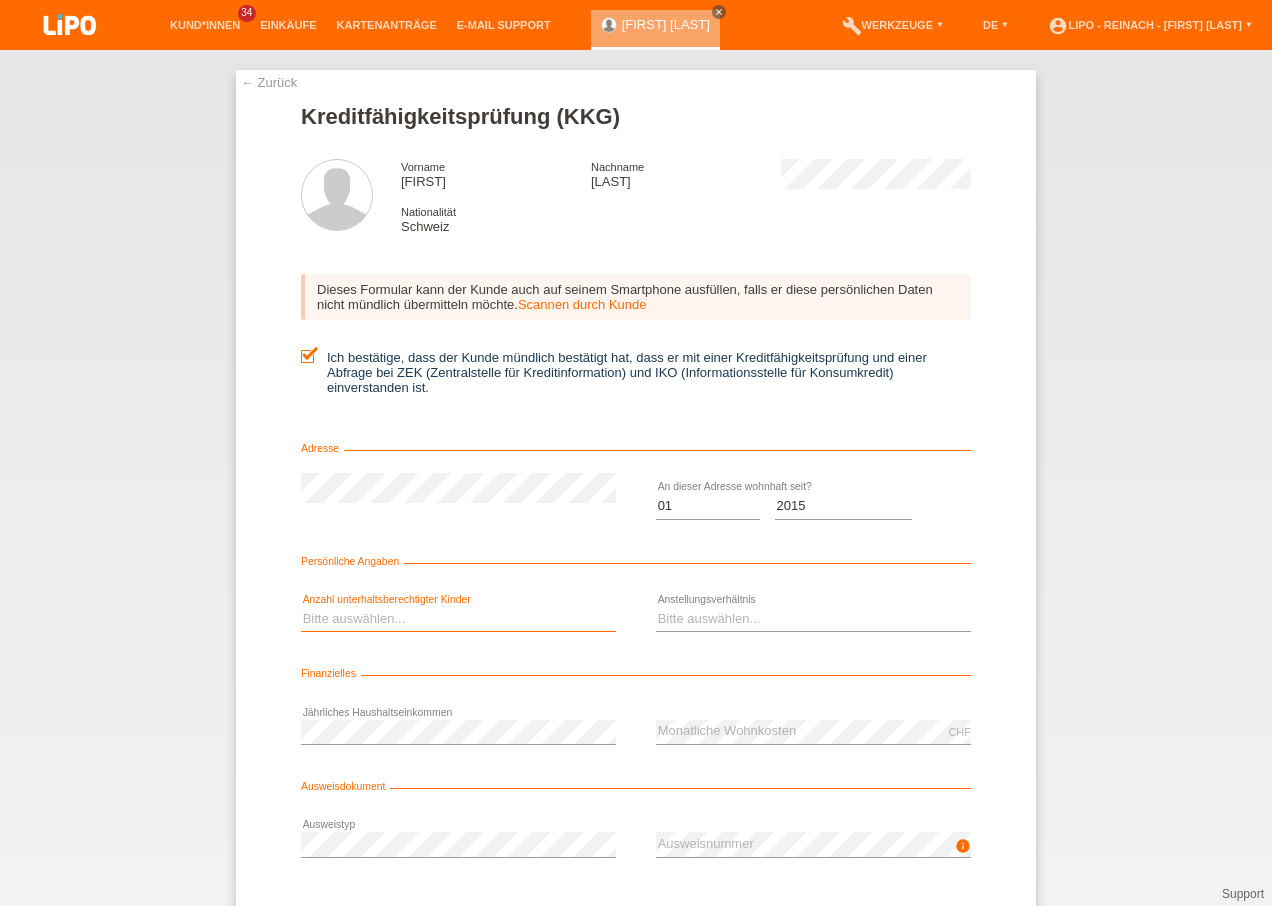 click on "Bitte auswählen...
0
1
2
3
4
5
6
7
8
9" at bounding box center (458, 619) 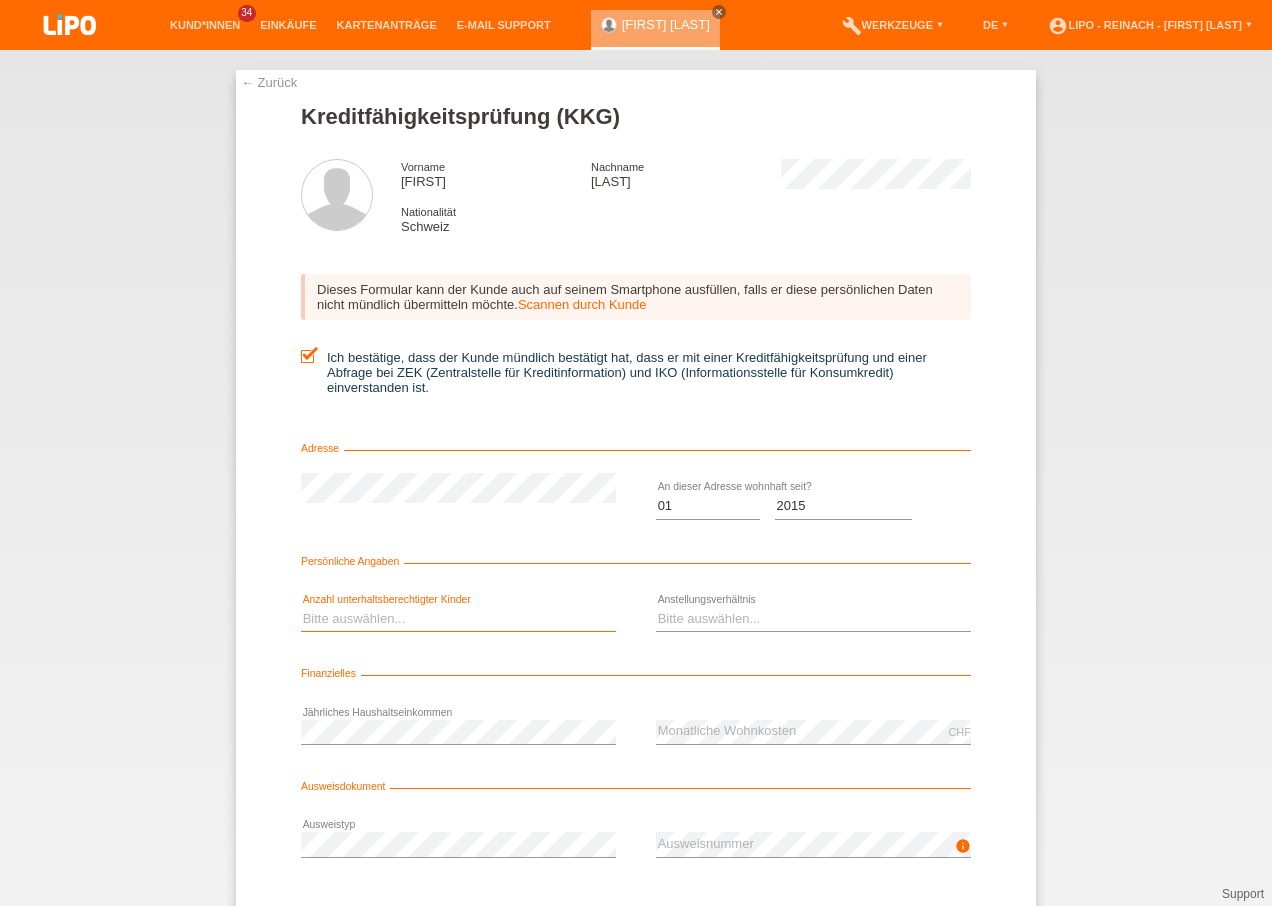 select on "2" 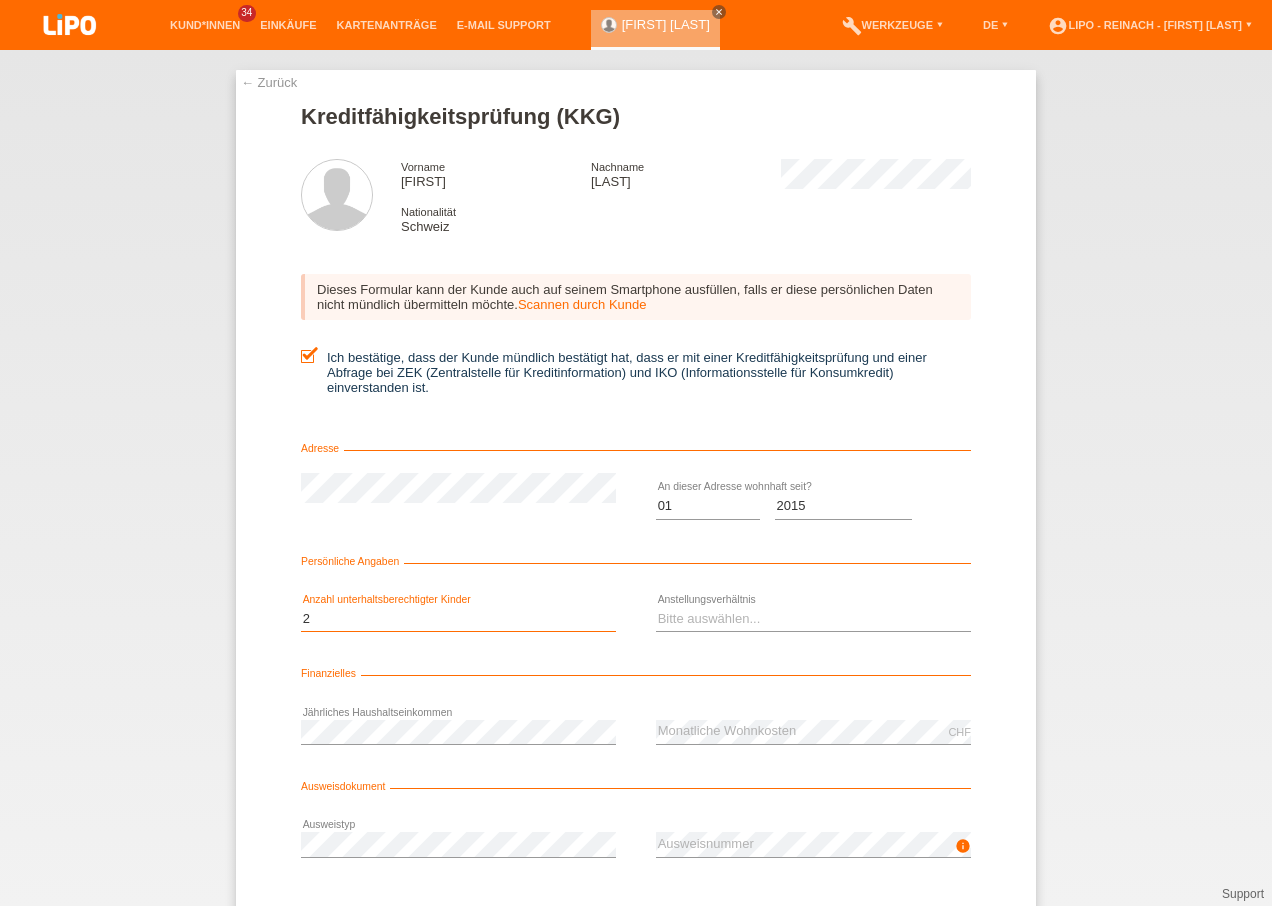click on "Bitte auswählen...
0
1
2
3
4
5
6
7
8
9" at bounding box center (458, 619) 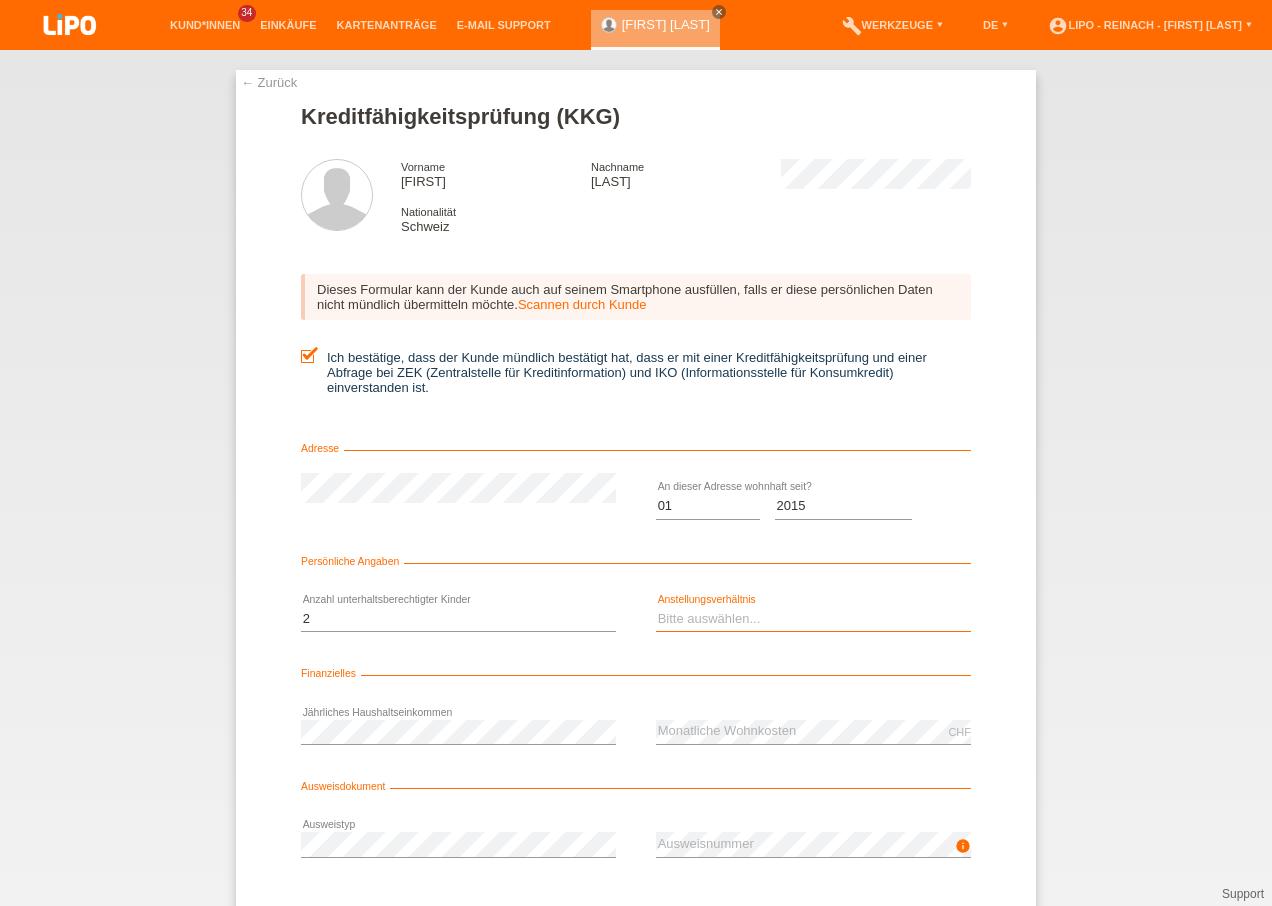click on "Bitte auswählen...
Unbefristet
Befristet
Lehrling/Student
Pensioniert
Nicht arbeitstätig
Hausfrau/-mann
Selbständig" at bounding box center [813, 619] 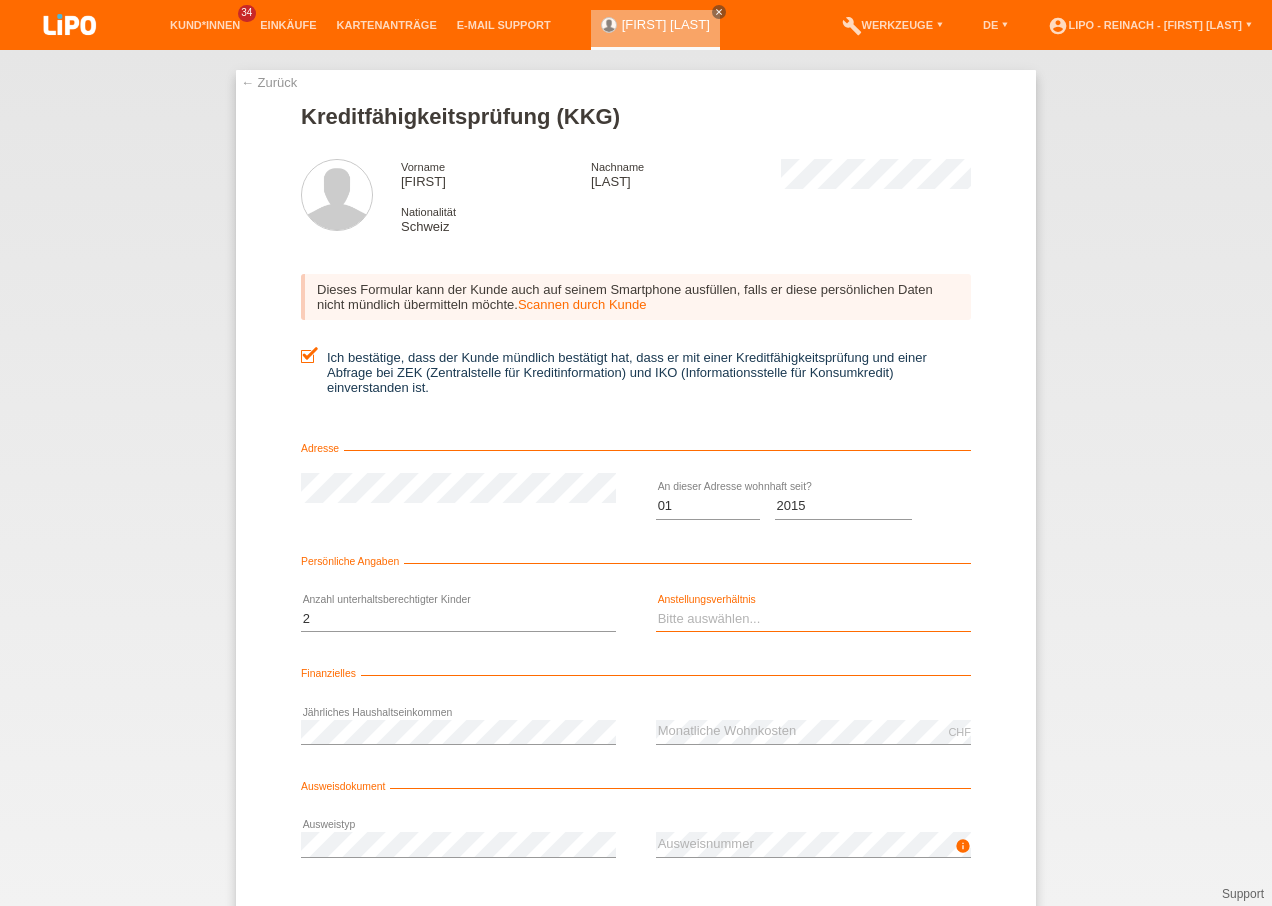 select on "UNLIMITED" 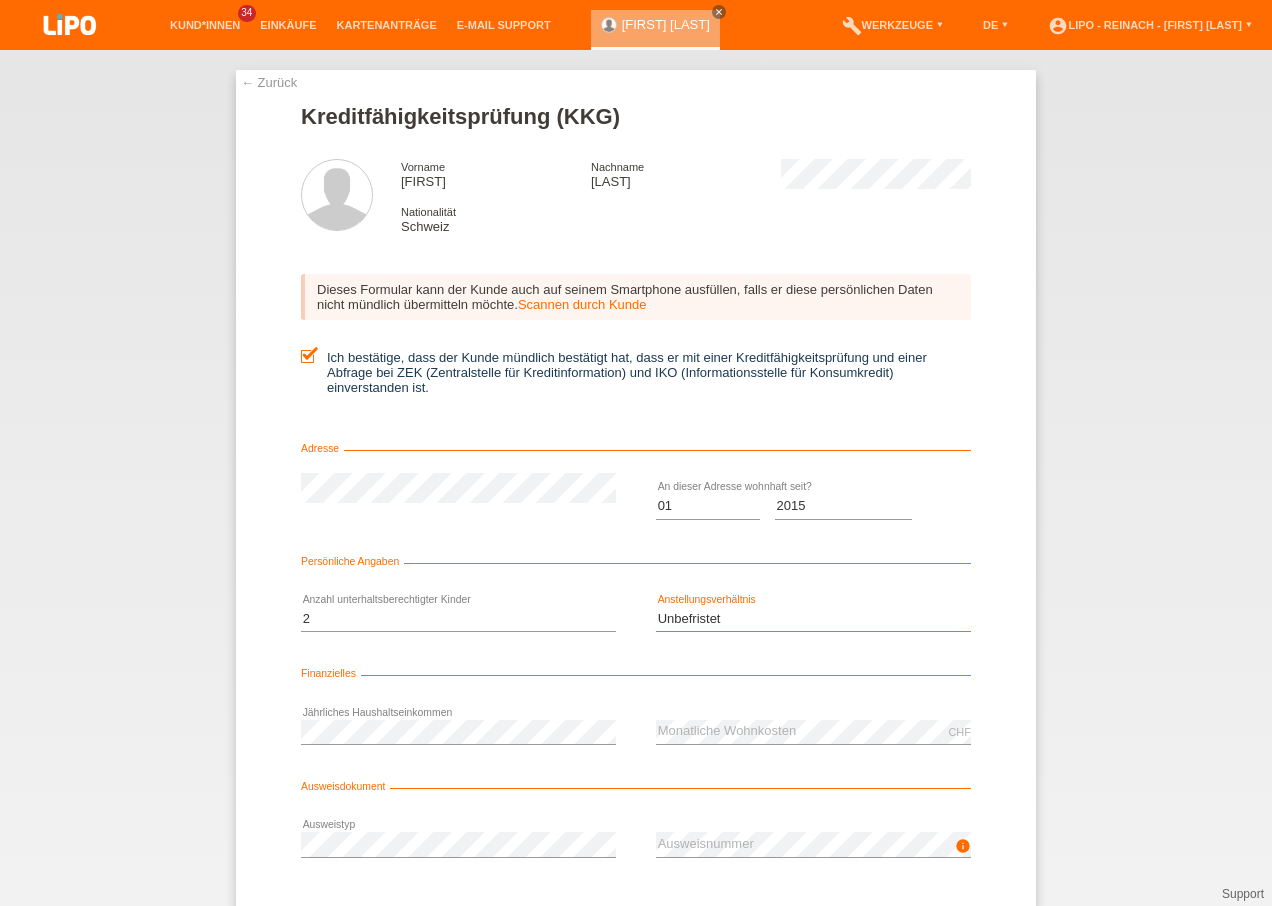 click on "Bitte auswählen...
Unbefristet
Befristet
Lehrling/Student
Pensioniert
Nicht arbeitstätig
Hausfrau/-mann
Selbständig" at bounding box center (813, 619) 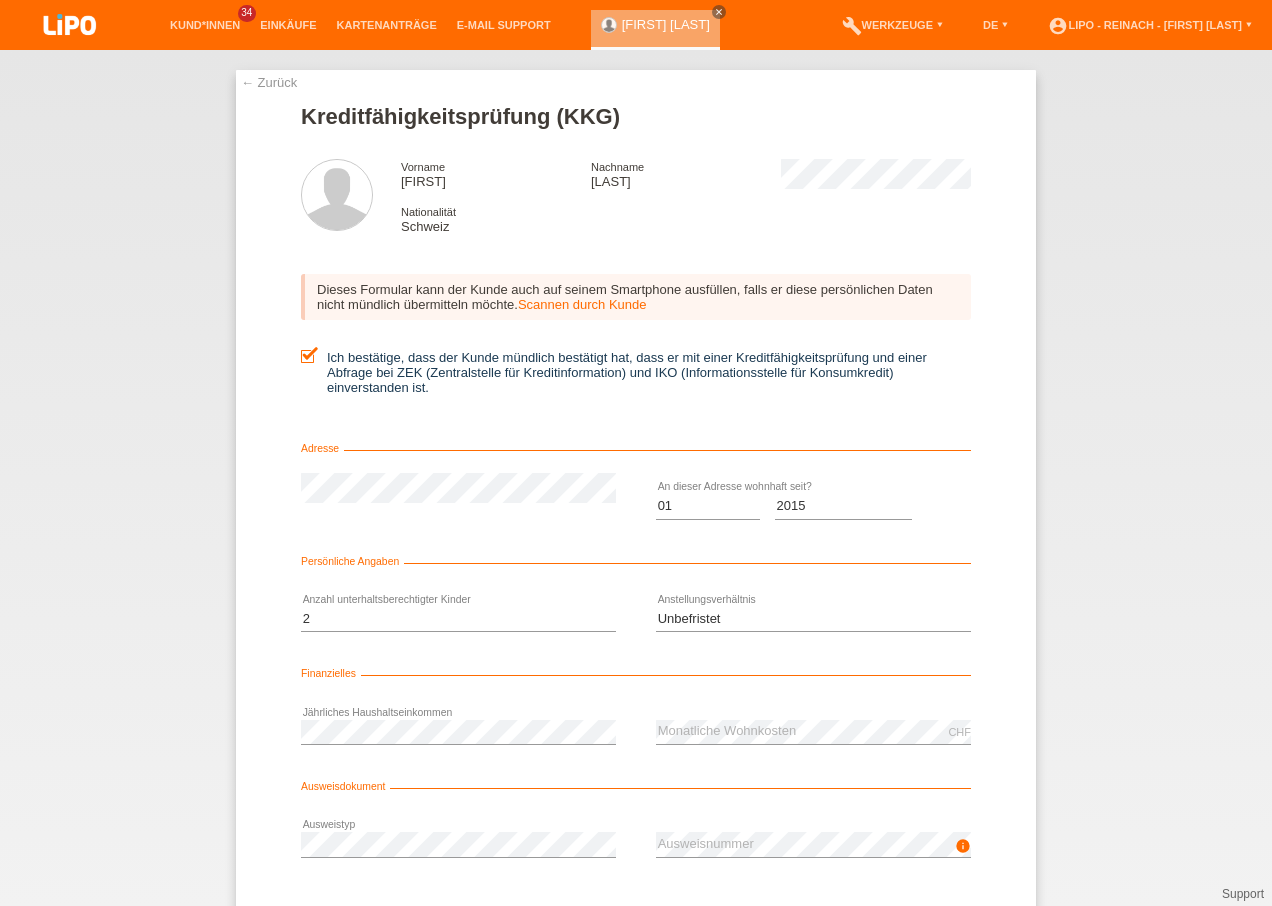 click on "← Zurück
Kreditfähigkeitsprüfung (KKG)
Vorname
Marco
Nachname
Mastroberti
Nationalität
Schweiz
01 0" at bounding box center [636, 478] 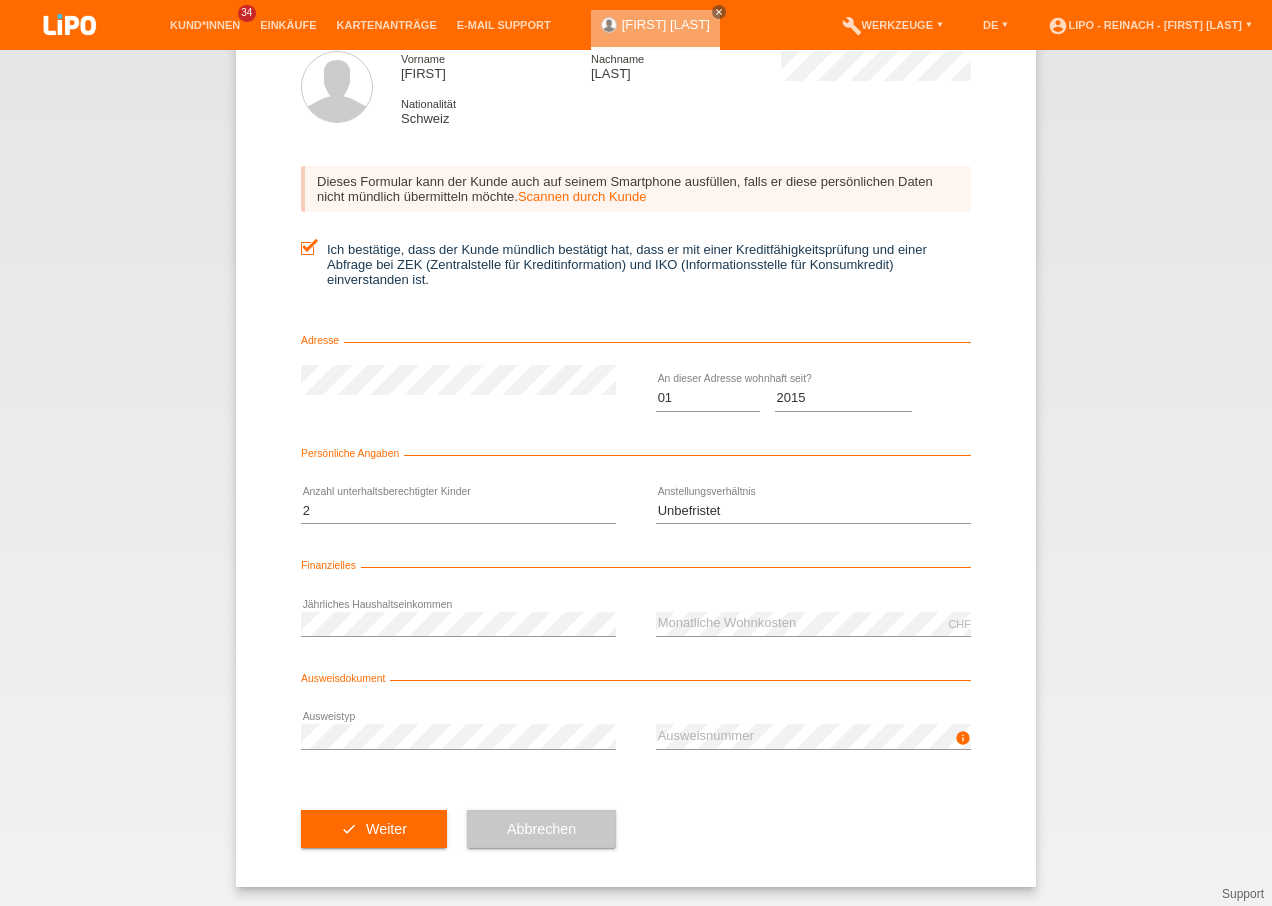 scroll, scrollTop: 109, scrollLeft: 0, axis: vertical 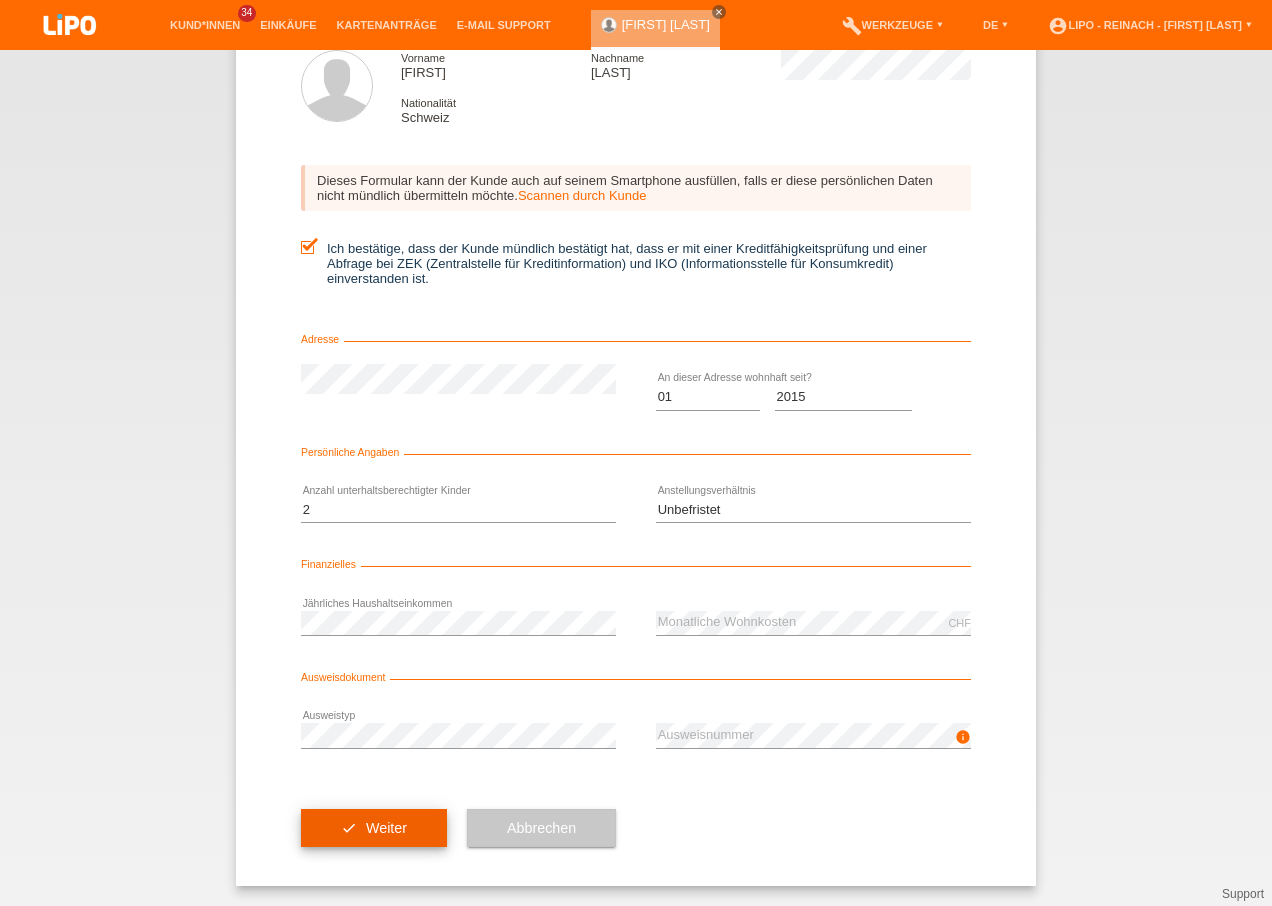 click on "check   Weiter" at bounding box center [374, 828] 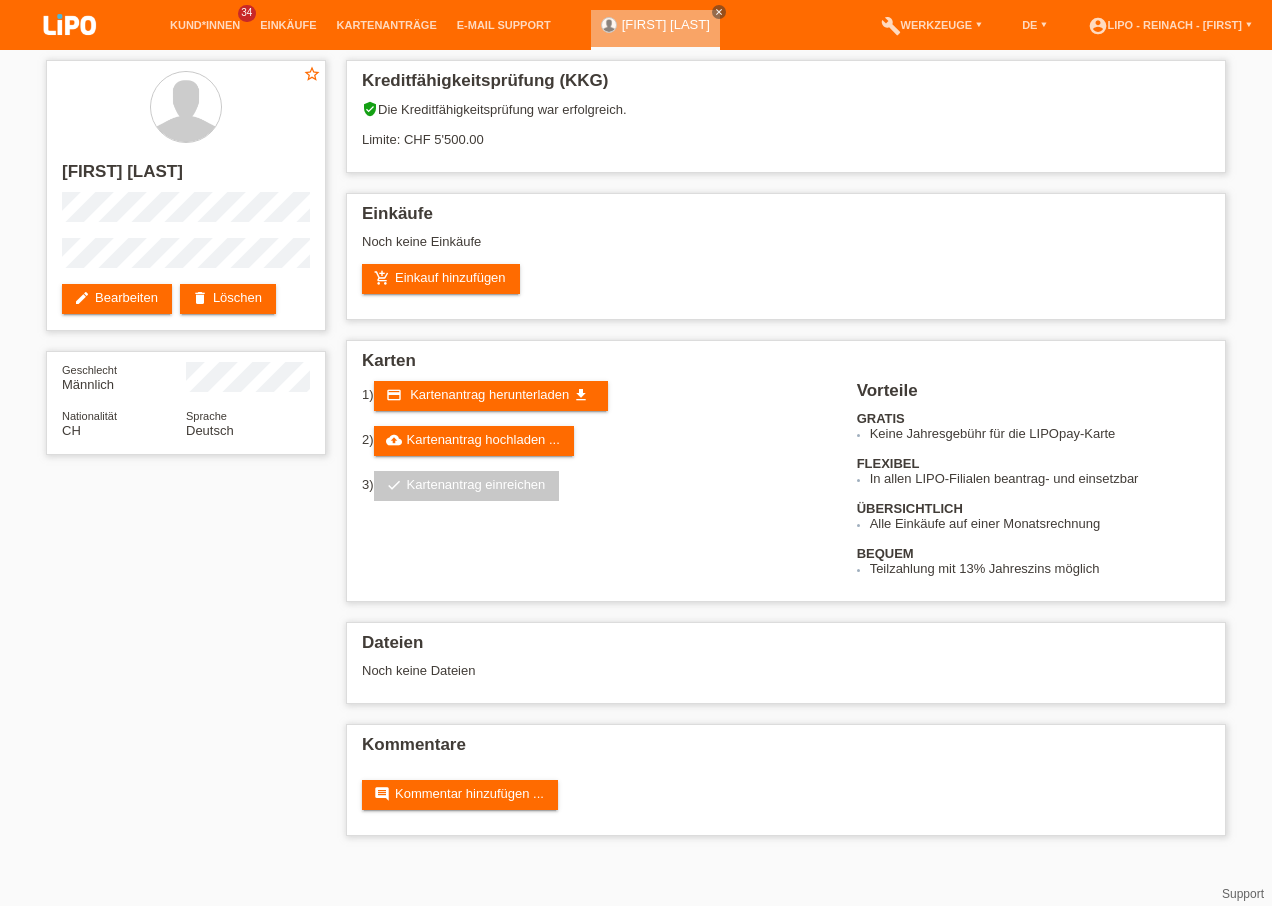 scroll, scrollTop: 0, scrollLeft: 0, axis: both 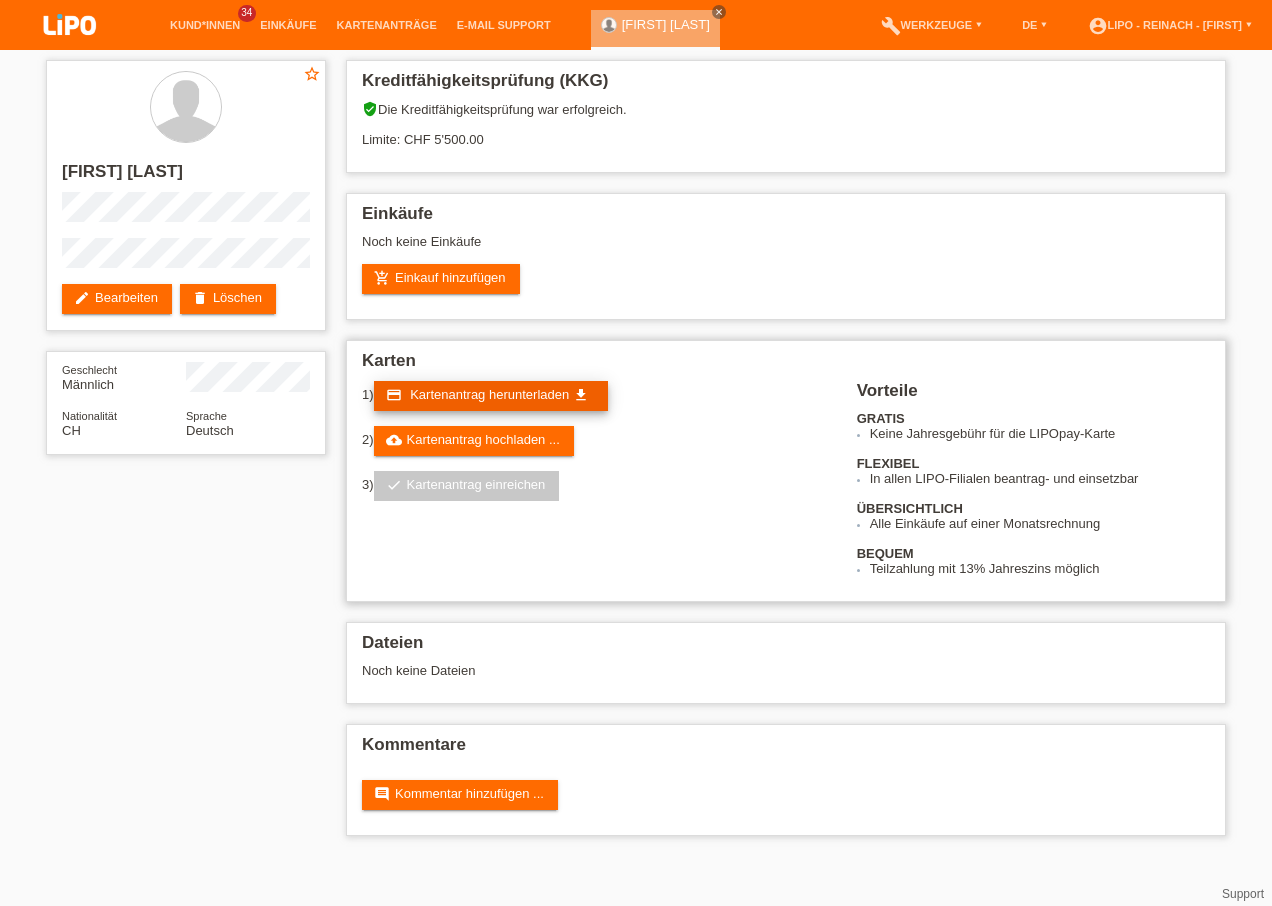 click on "Kartenantrag herunterladen" at bounding box center [489, 394] 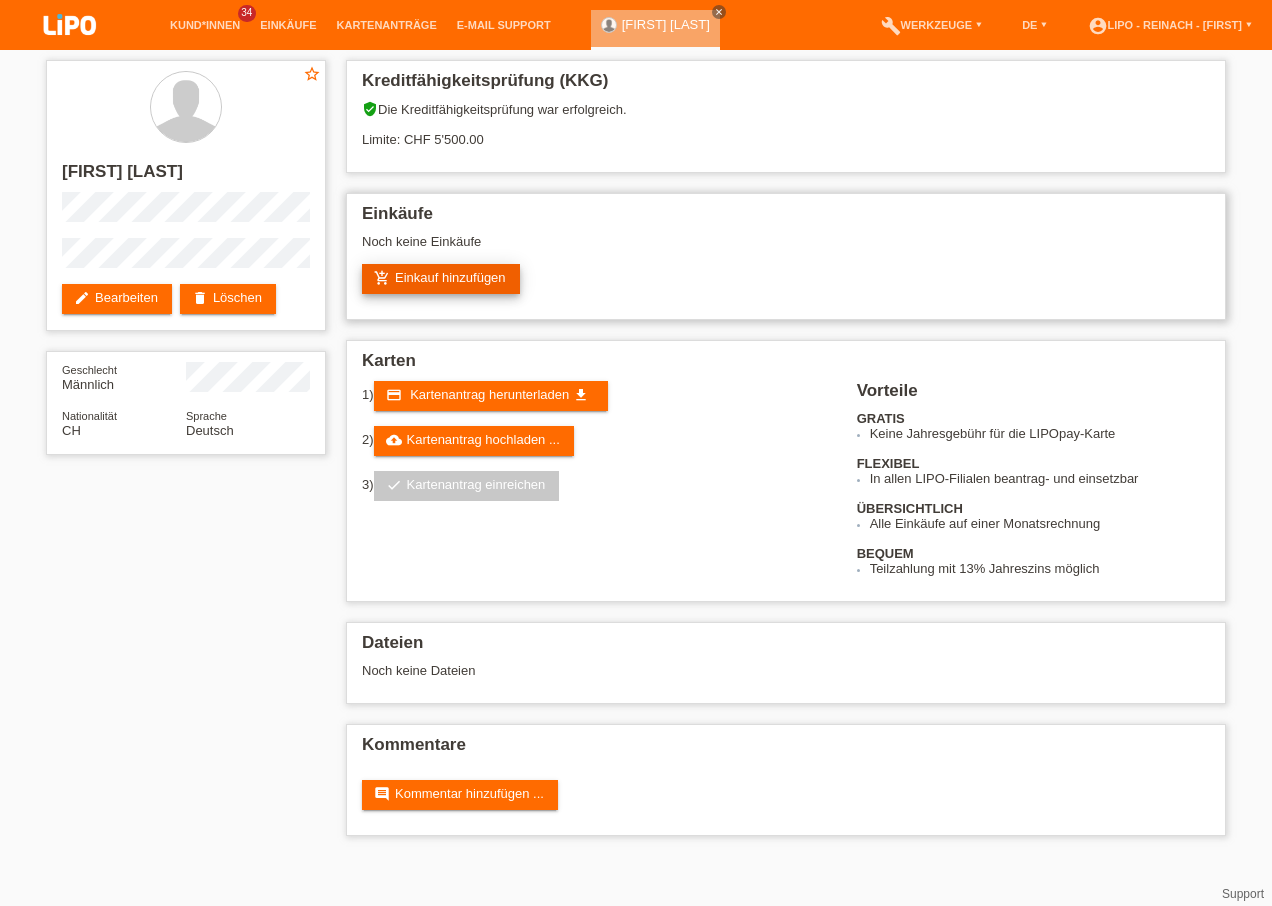 click on "add_shopping_cart  Einkauf hinzufügen" at bounding box center (441, 279) 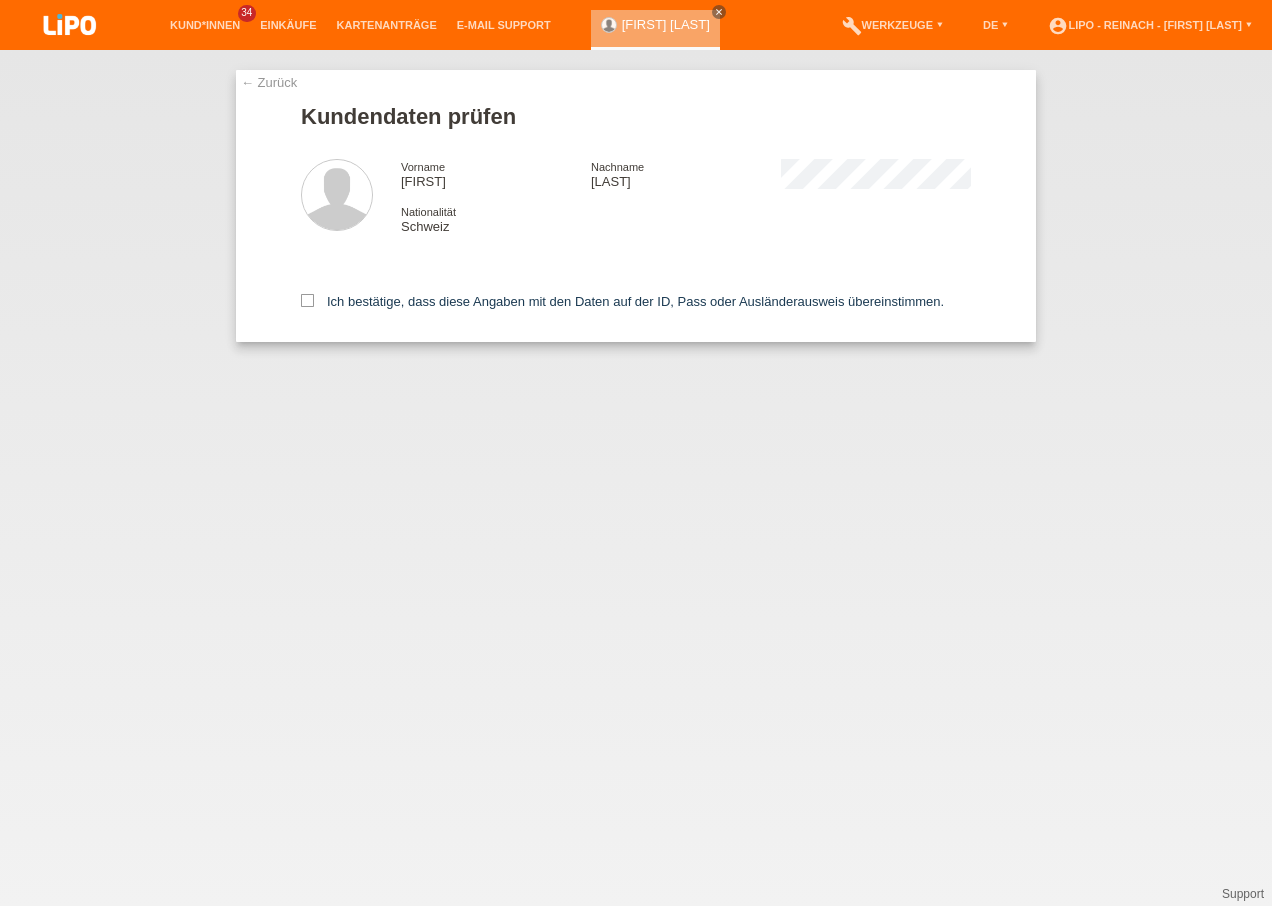 scroll, scrollTop: 0, scrollLeft: 0, axis: both 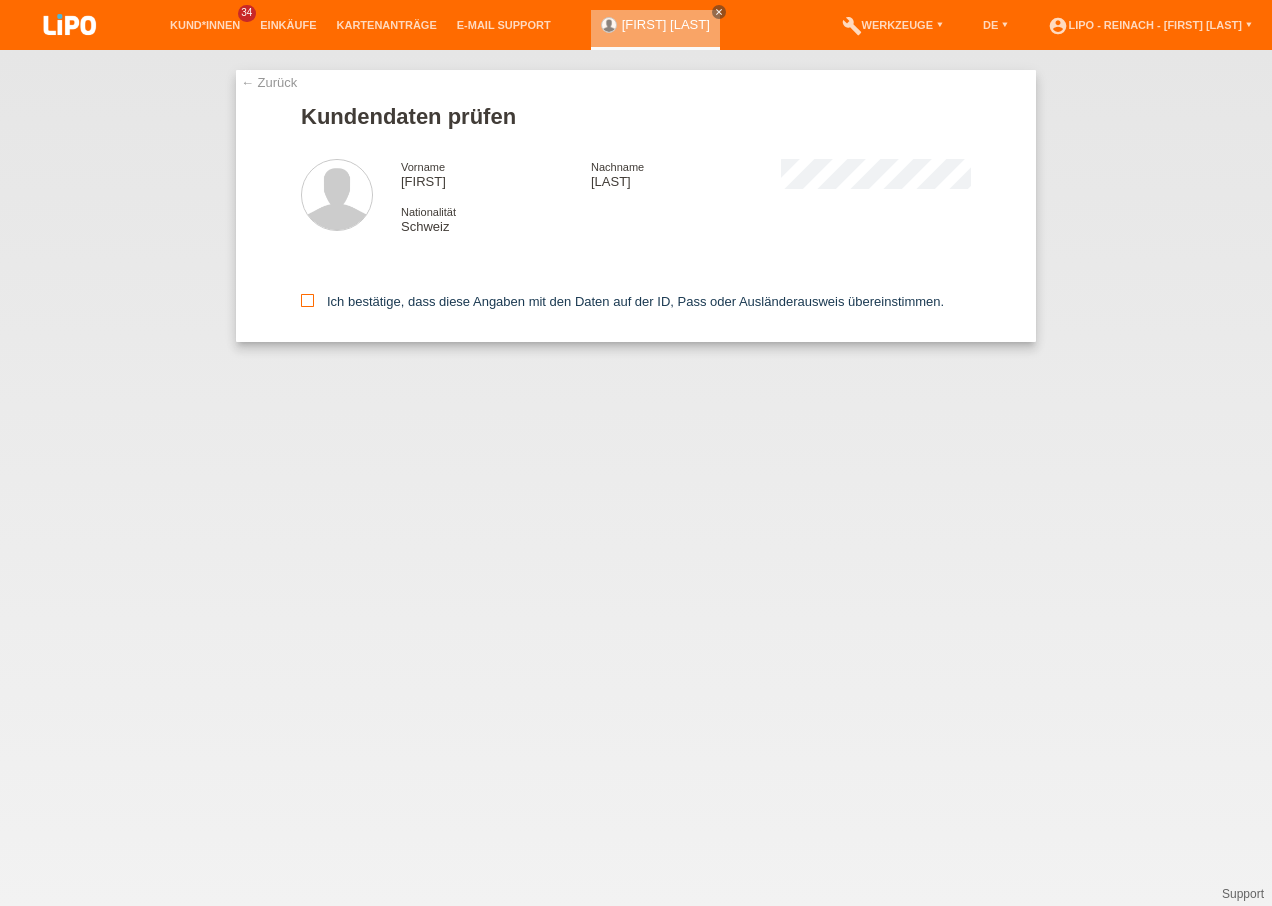 click at bounding box center [307, 300] 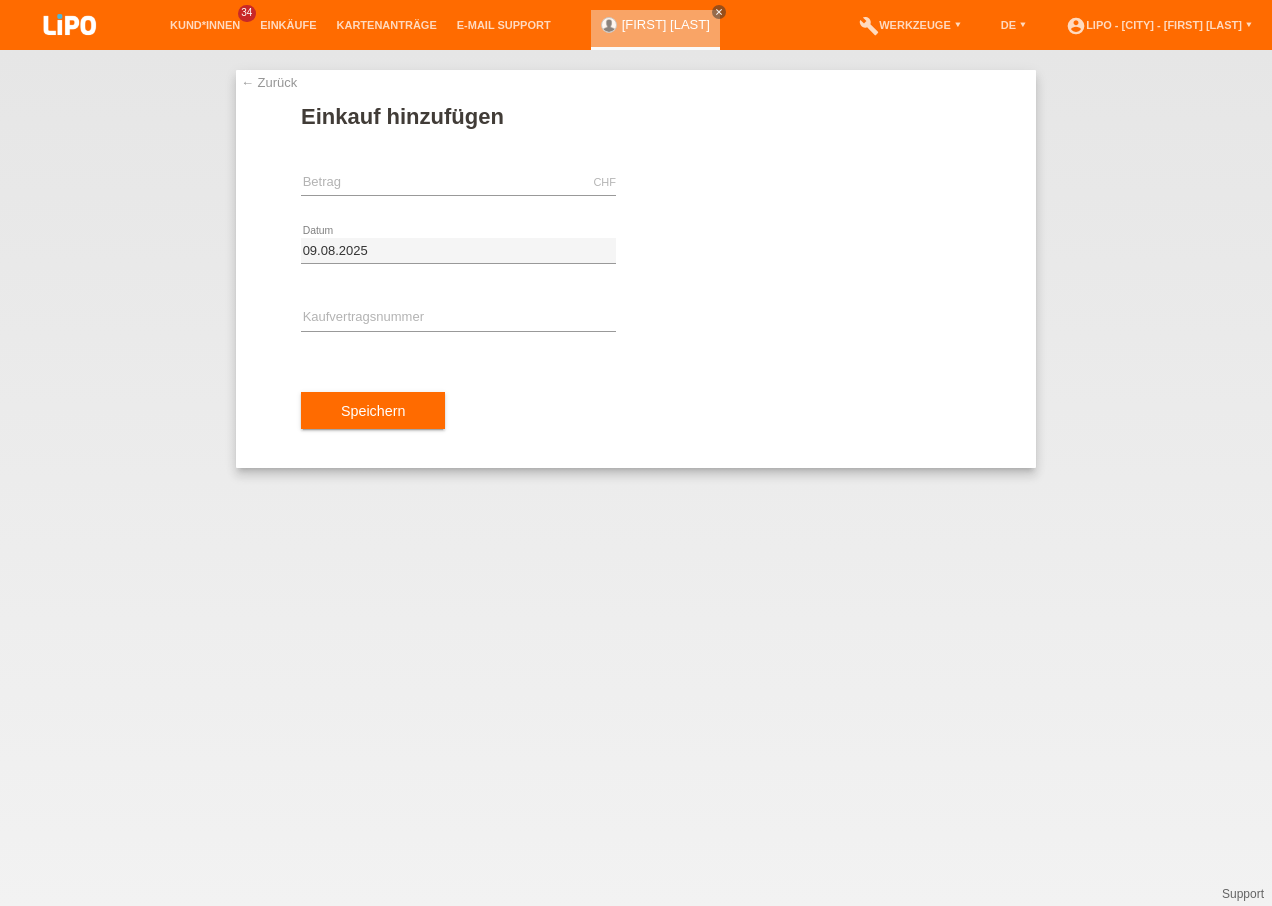 scroll, scrollTop: 0, scrollLeft: 0, axis: both 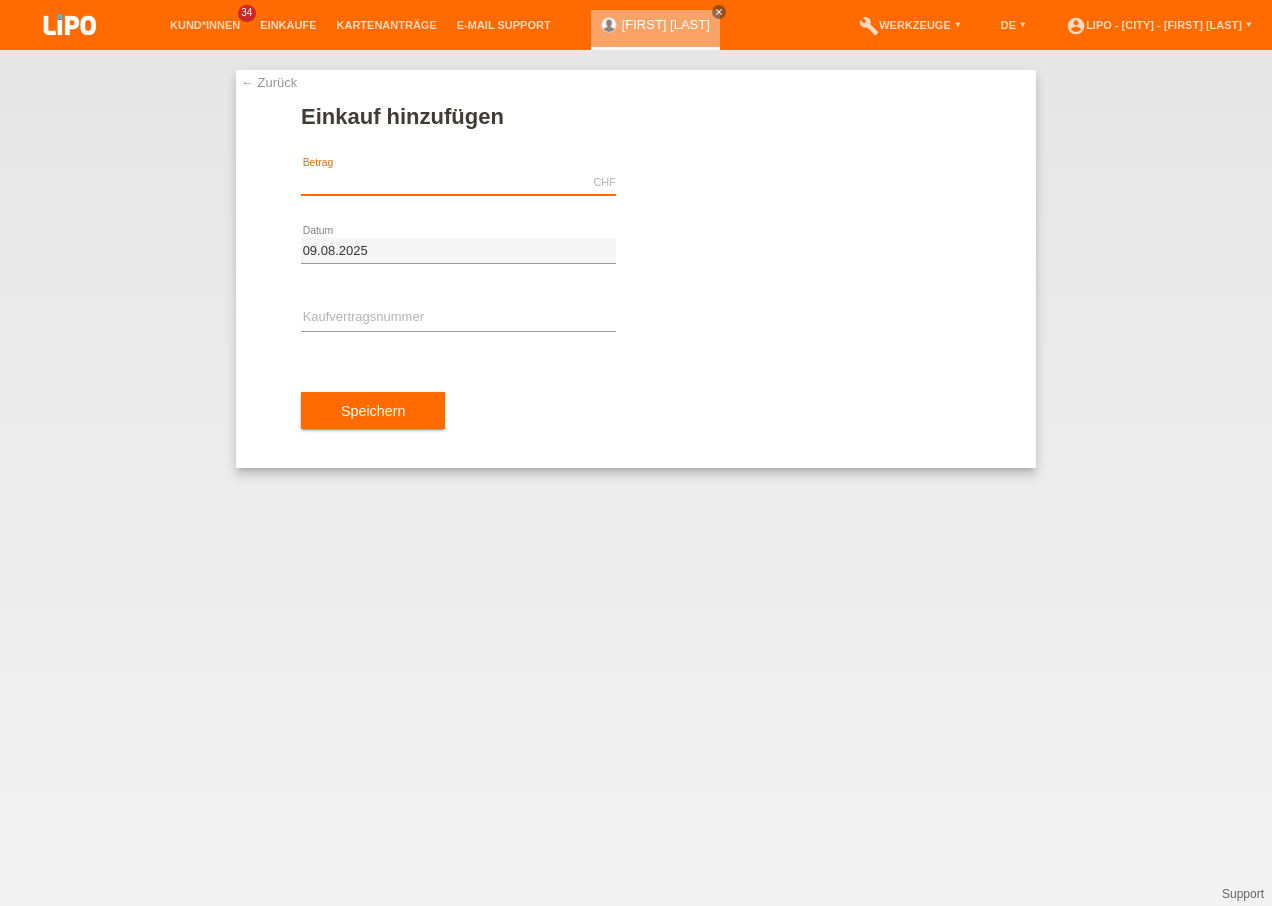 click at bounding box center [458, 182] 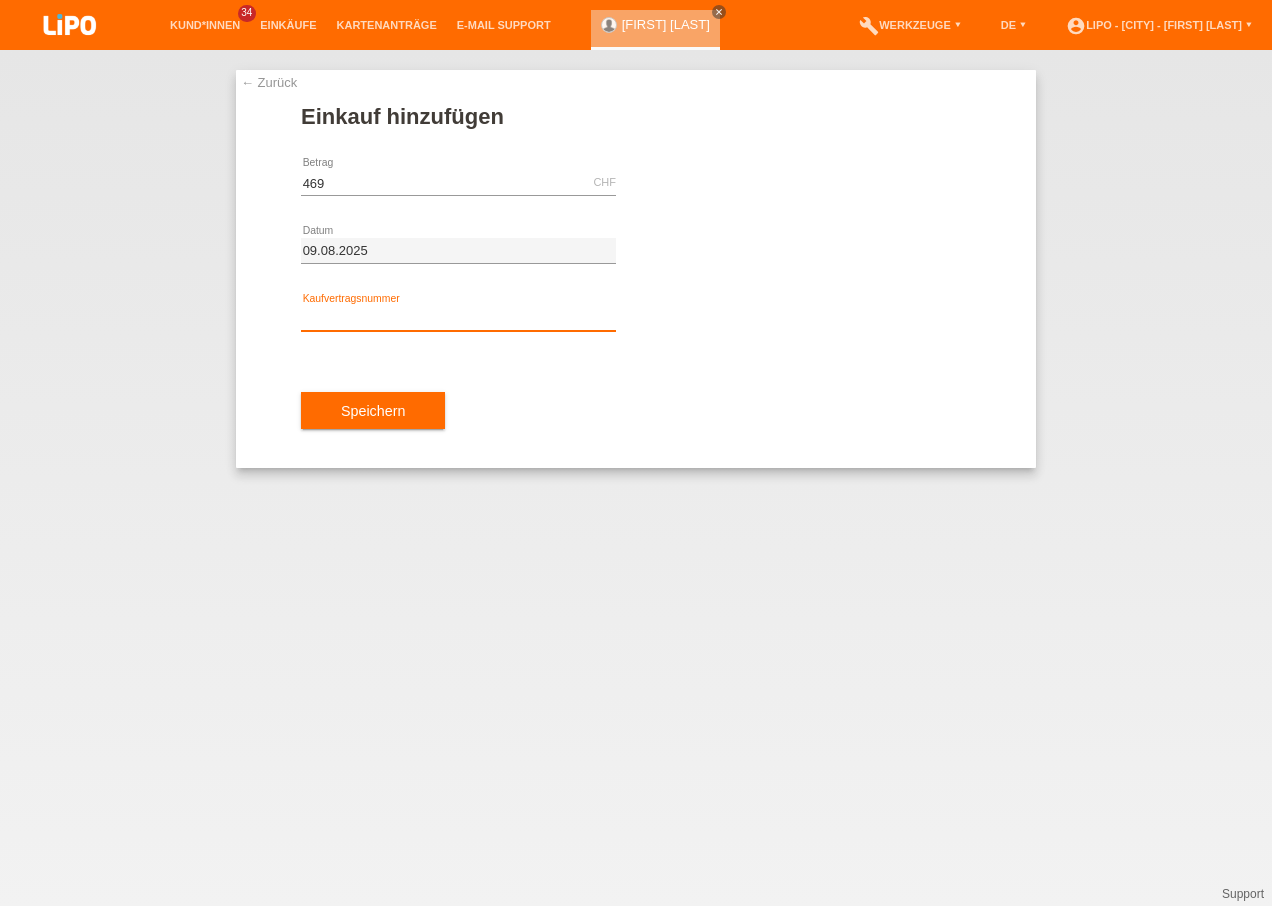 type on "469.00" 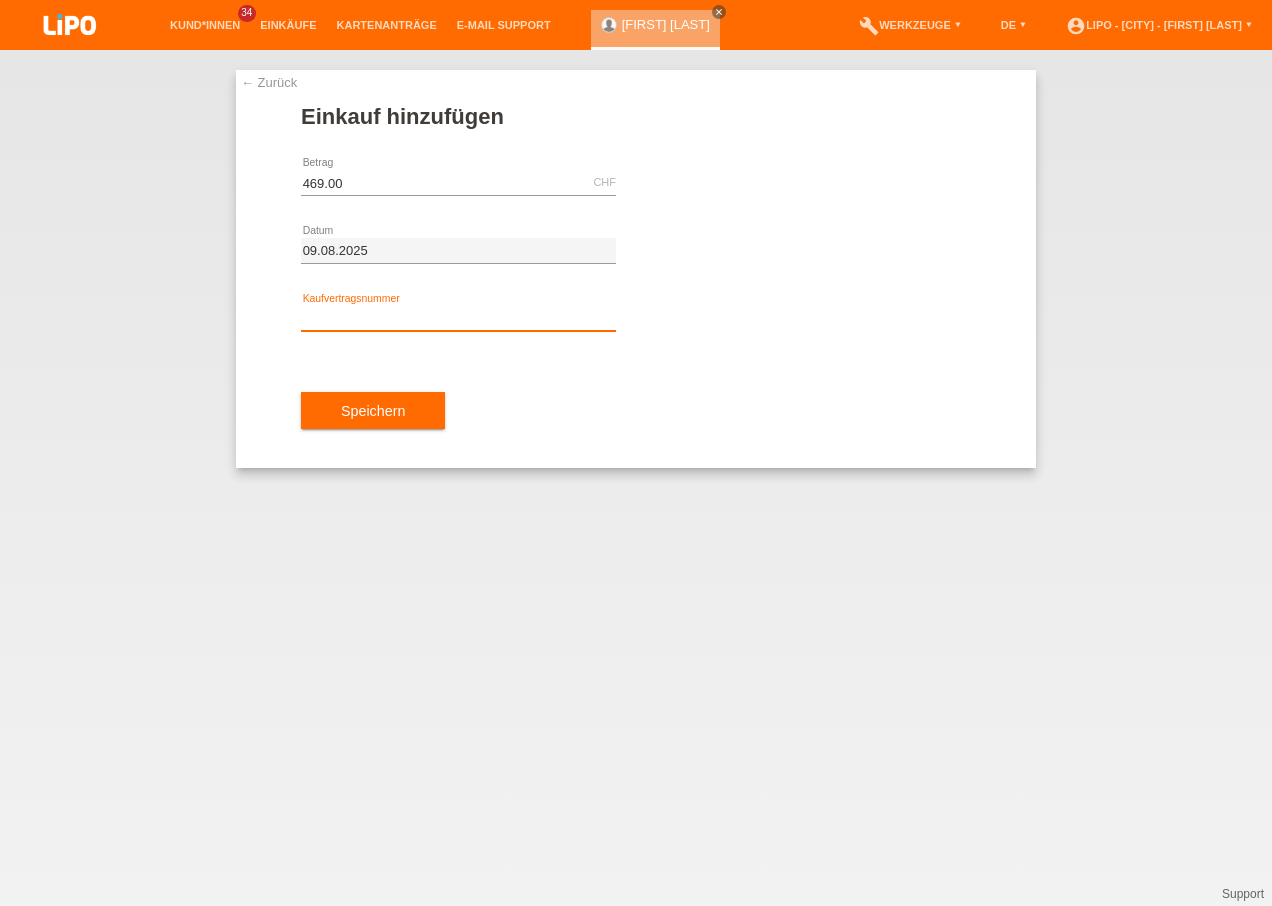 click at bounding box center [458, 318] 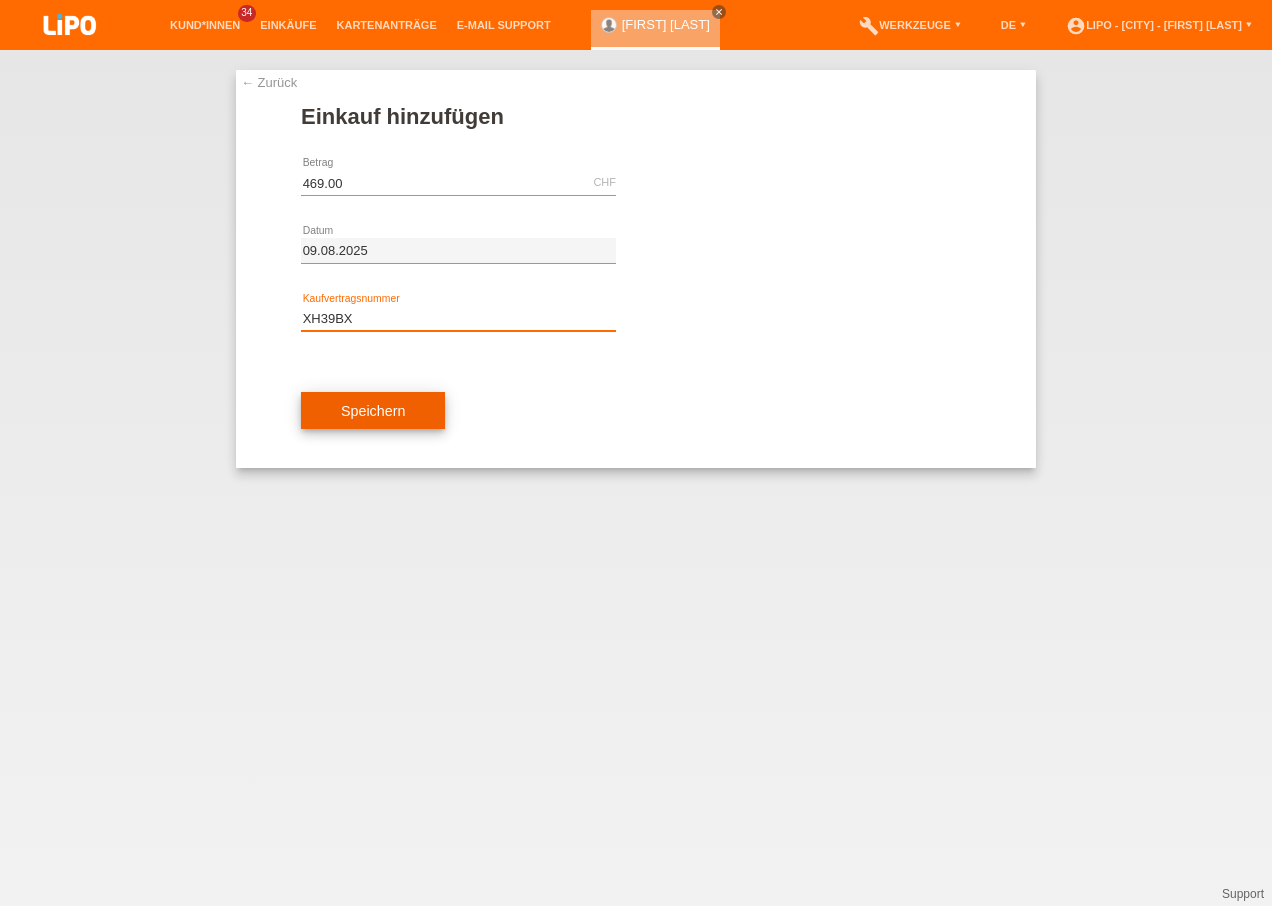 type on "XH39BX" 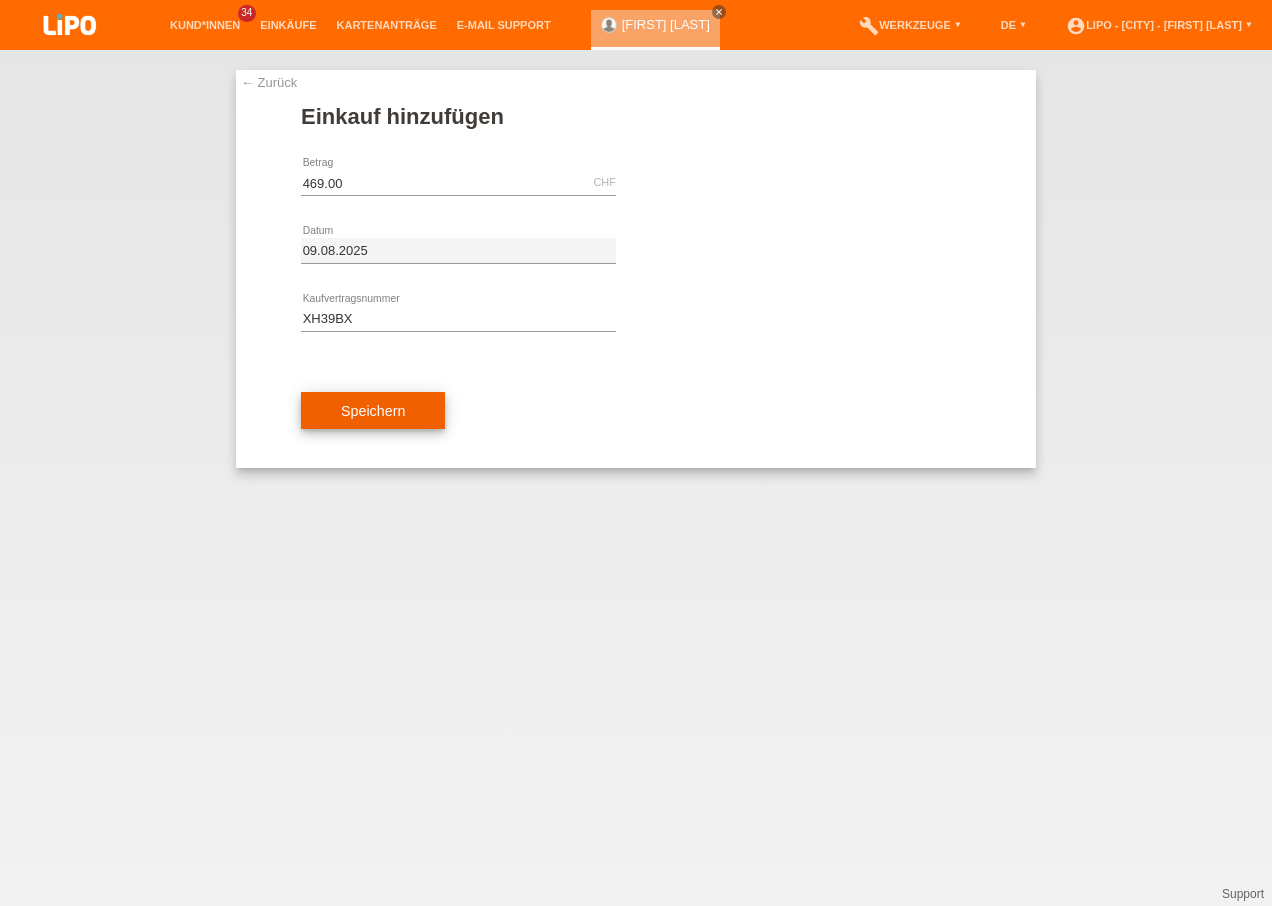 click on "Speichern" at bounding box center [373, 411] 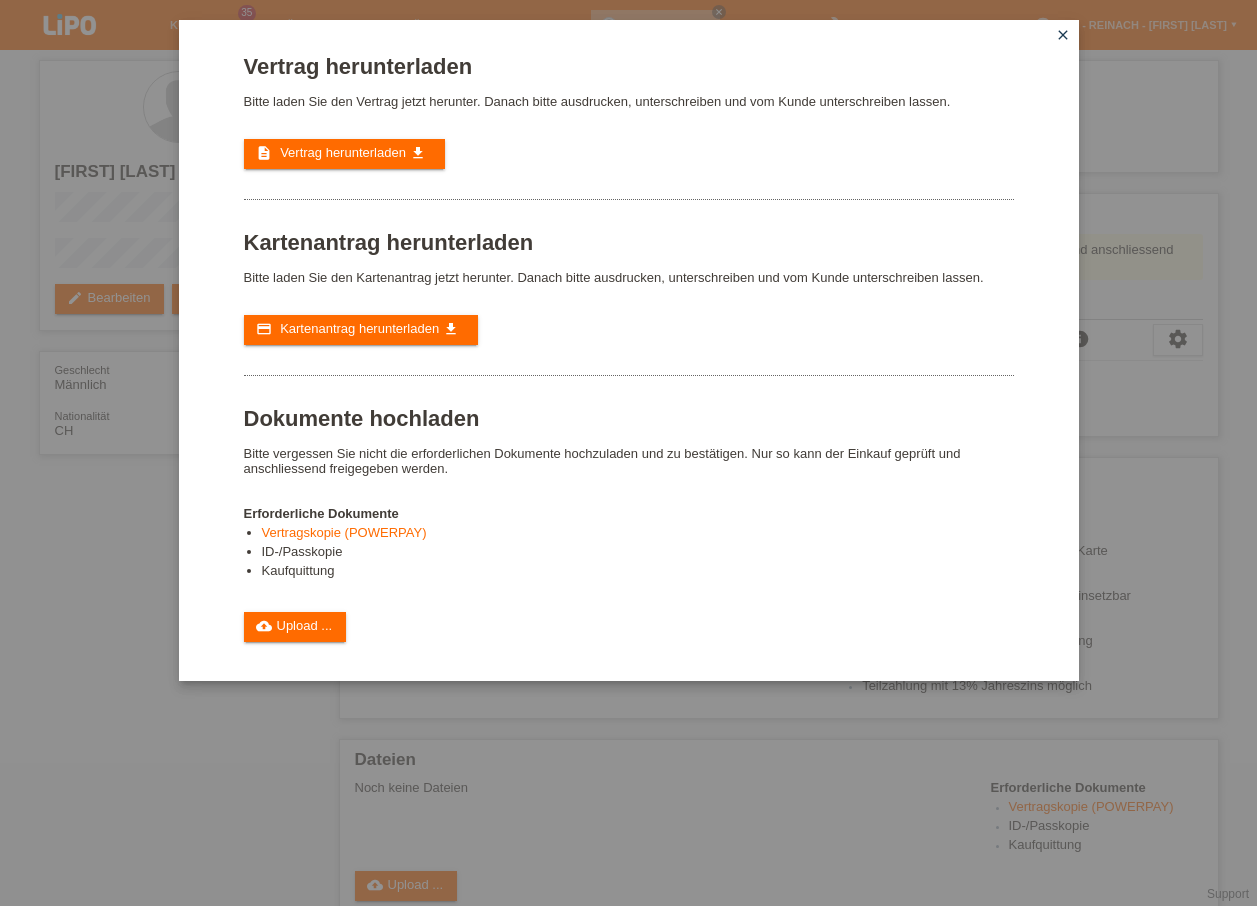scroll, scrollTop: 0, scrollLeft: 0, axis: both 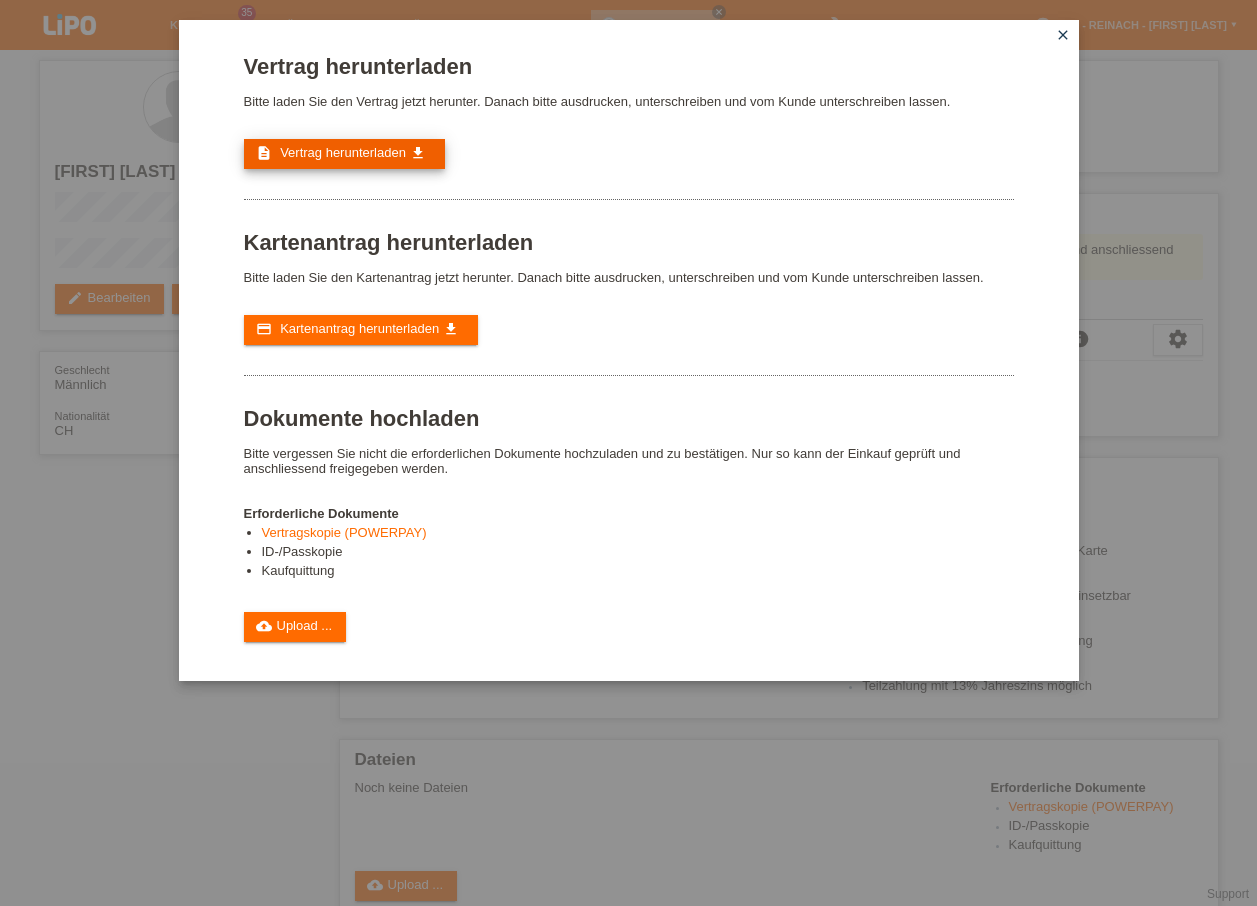 click on "description   Vertrag herunterladen   get_app" at bounding box center [344, 154] 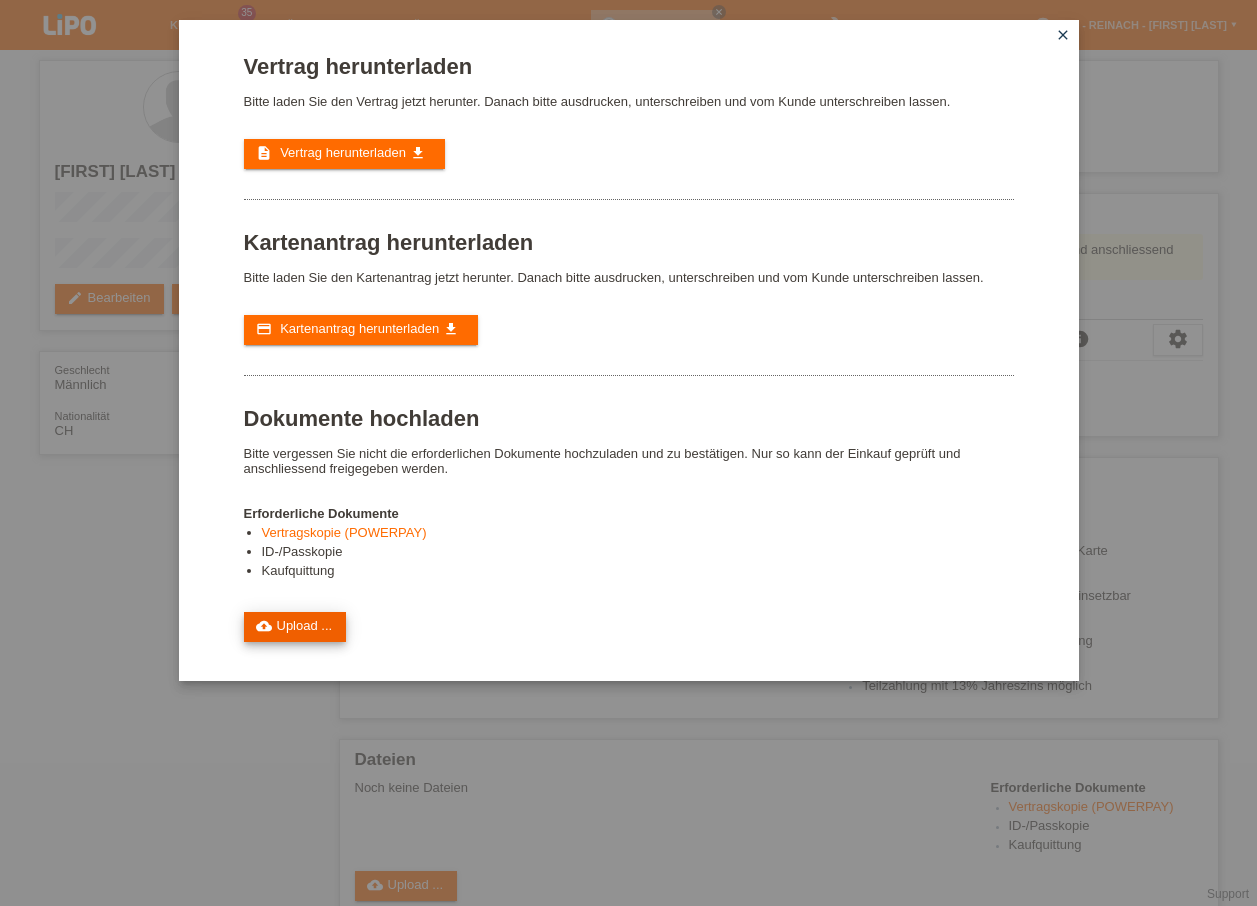 click on "cloud_upload  Upload ..." at bounding box center (295, 627) 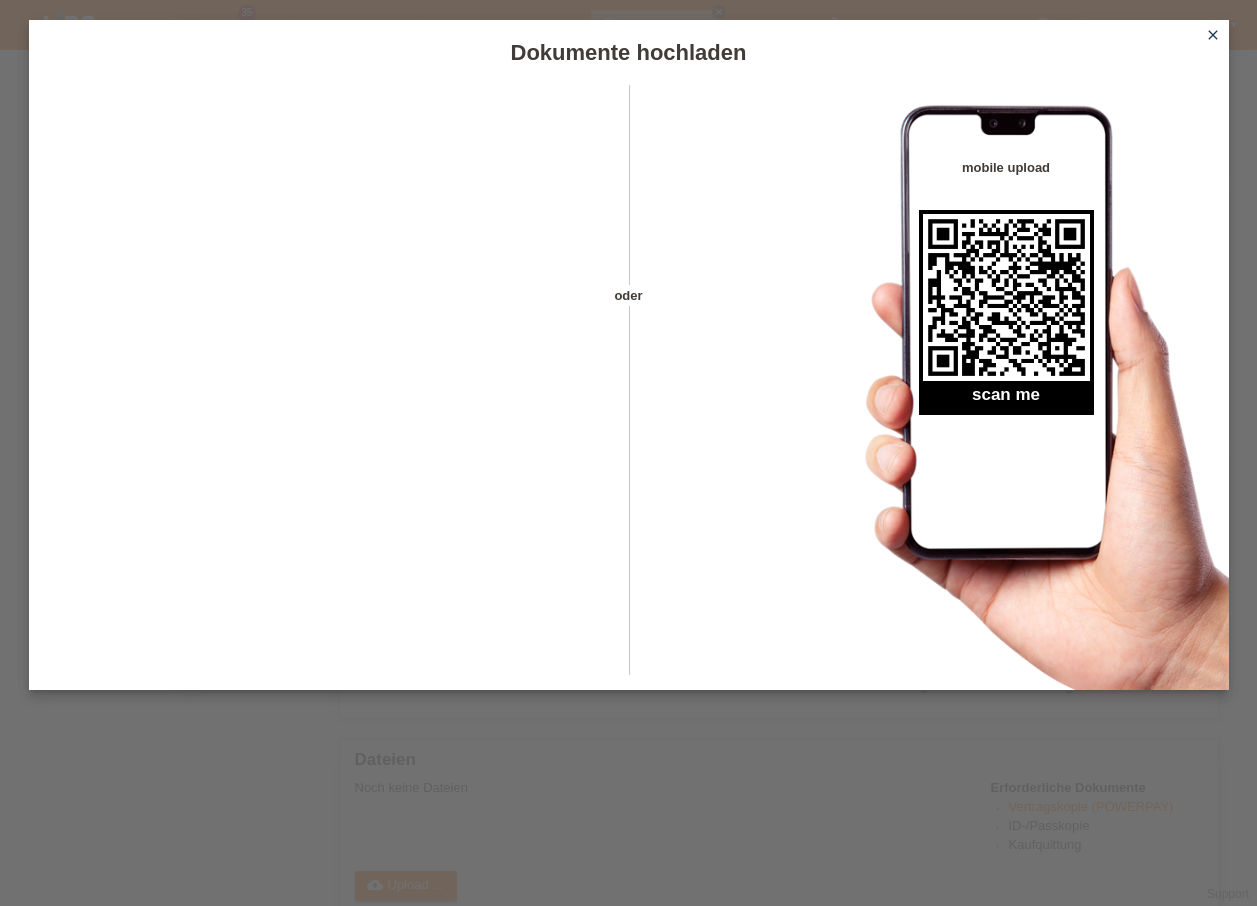 click on "close" at bounding box center [1213, 35] 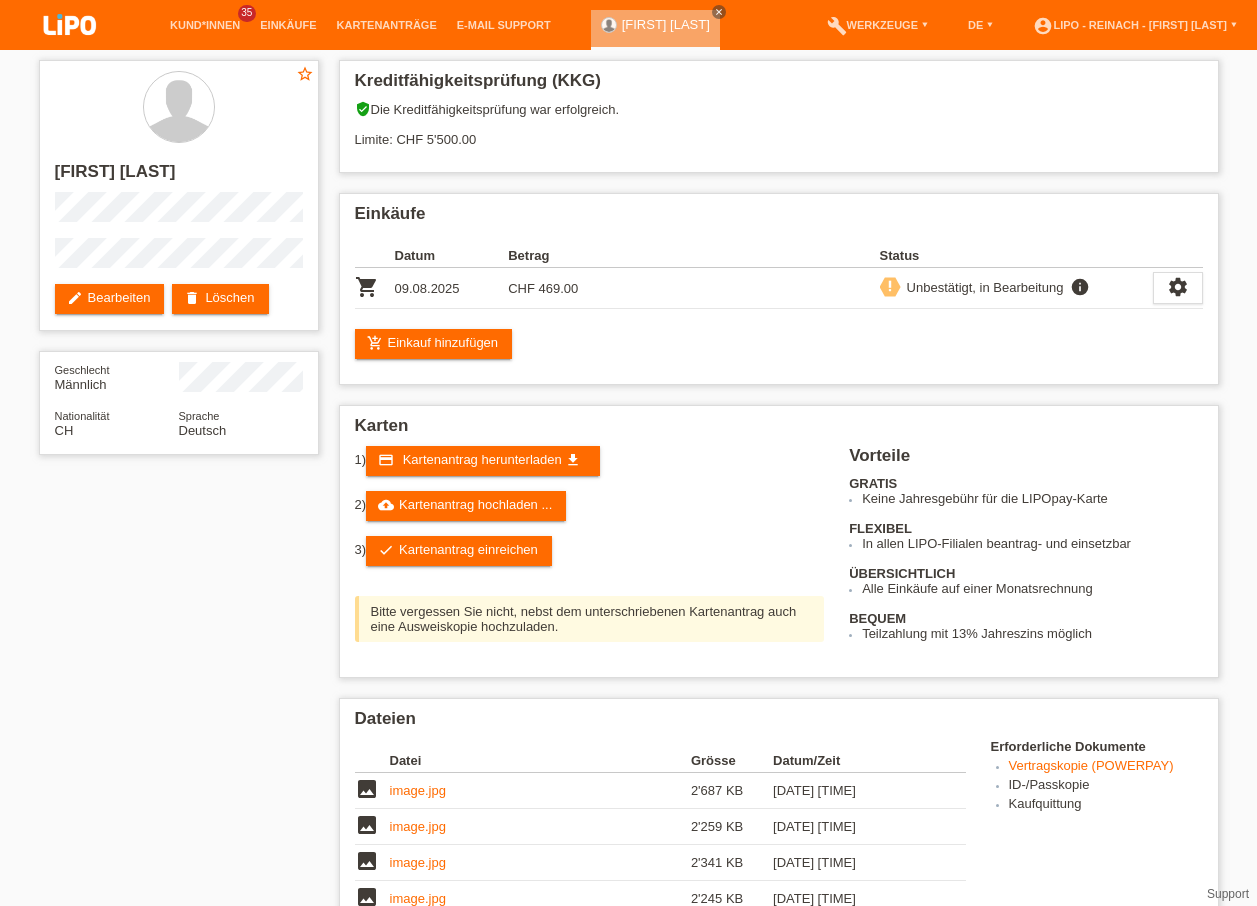 scroll, scrollTop: 0, scrollLeft: 0, axis: both 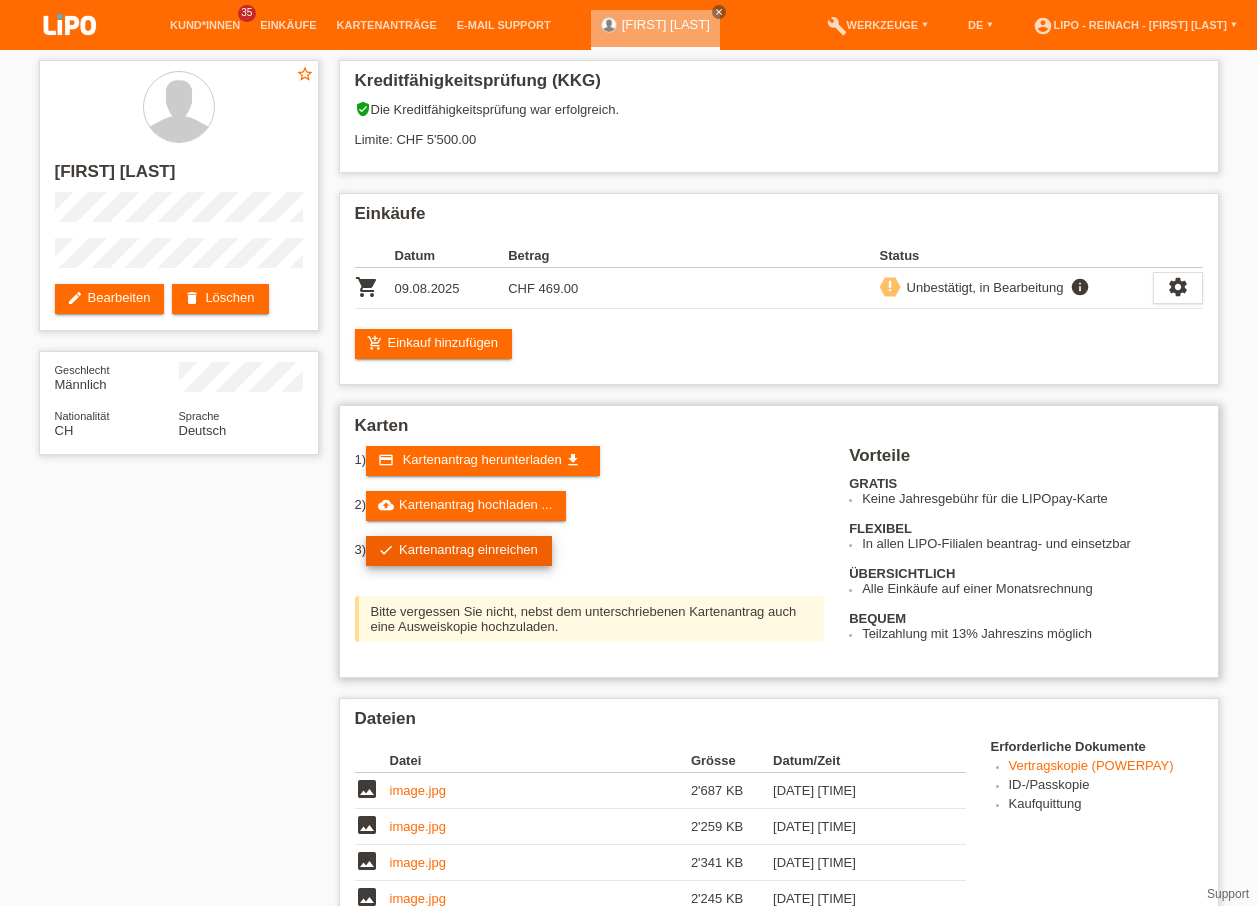 click on "check Kartenantrag einreichen" at bounding box center (459, 551) 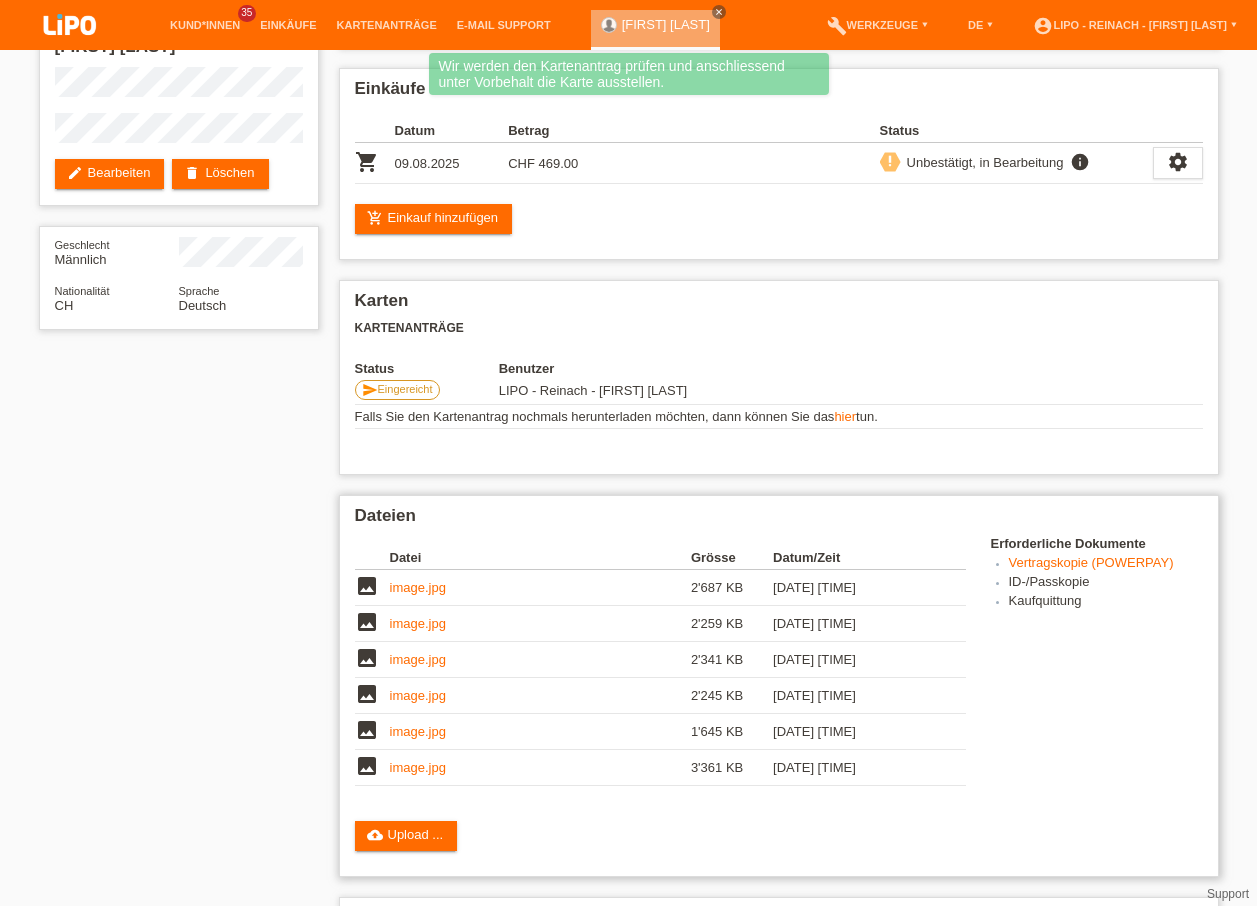 scroll, scrollTop: 400, scrollLeft: 0, axis: vertical 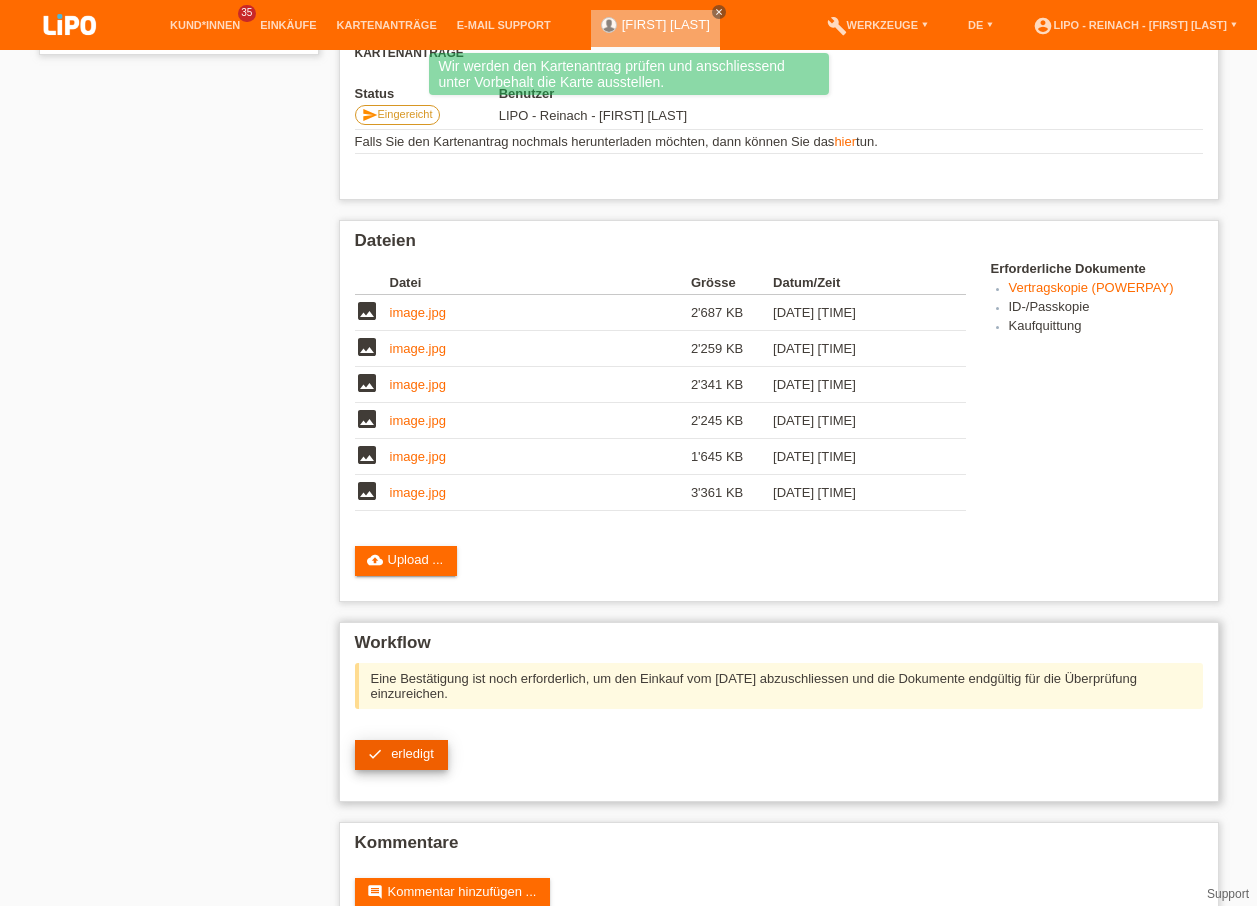 click on "check" at bounding box center (375, 754) 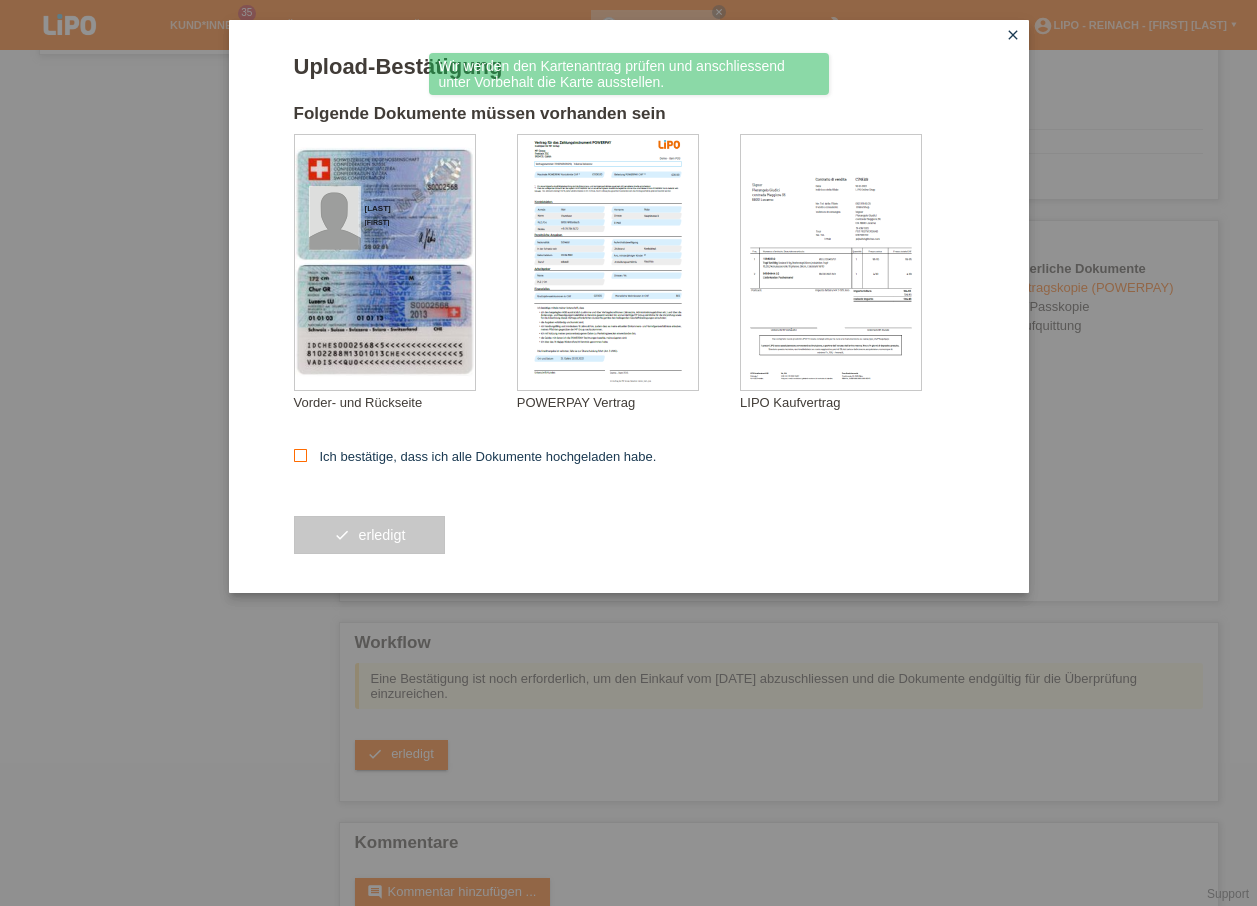click at bounding box center (300, 455) 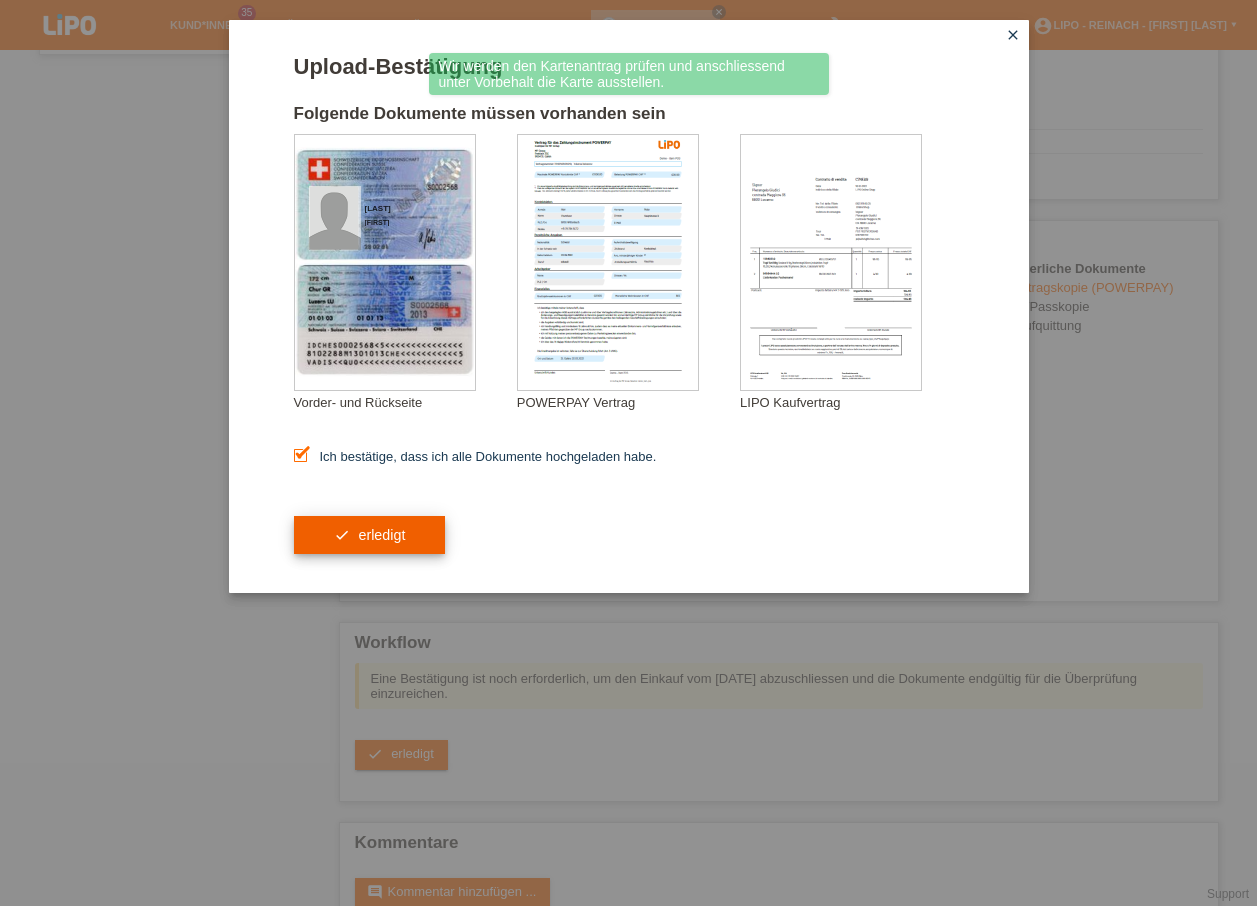 click on "check   erledigt" at bounding box center (370, 535) 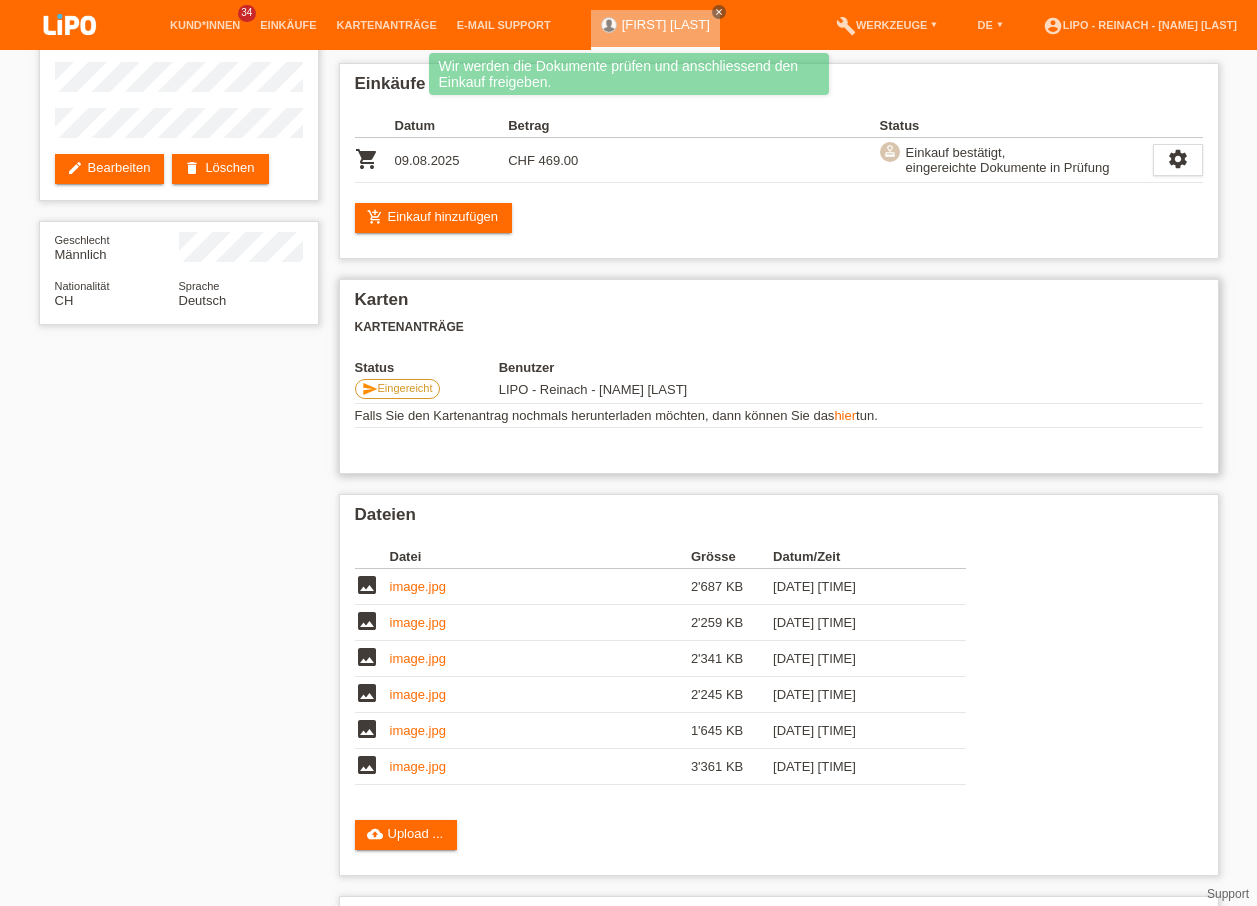 scroll, scrollTop: 0, scrollLeft: 0, axis: both 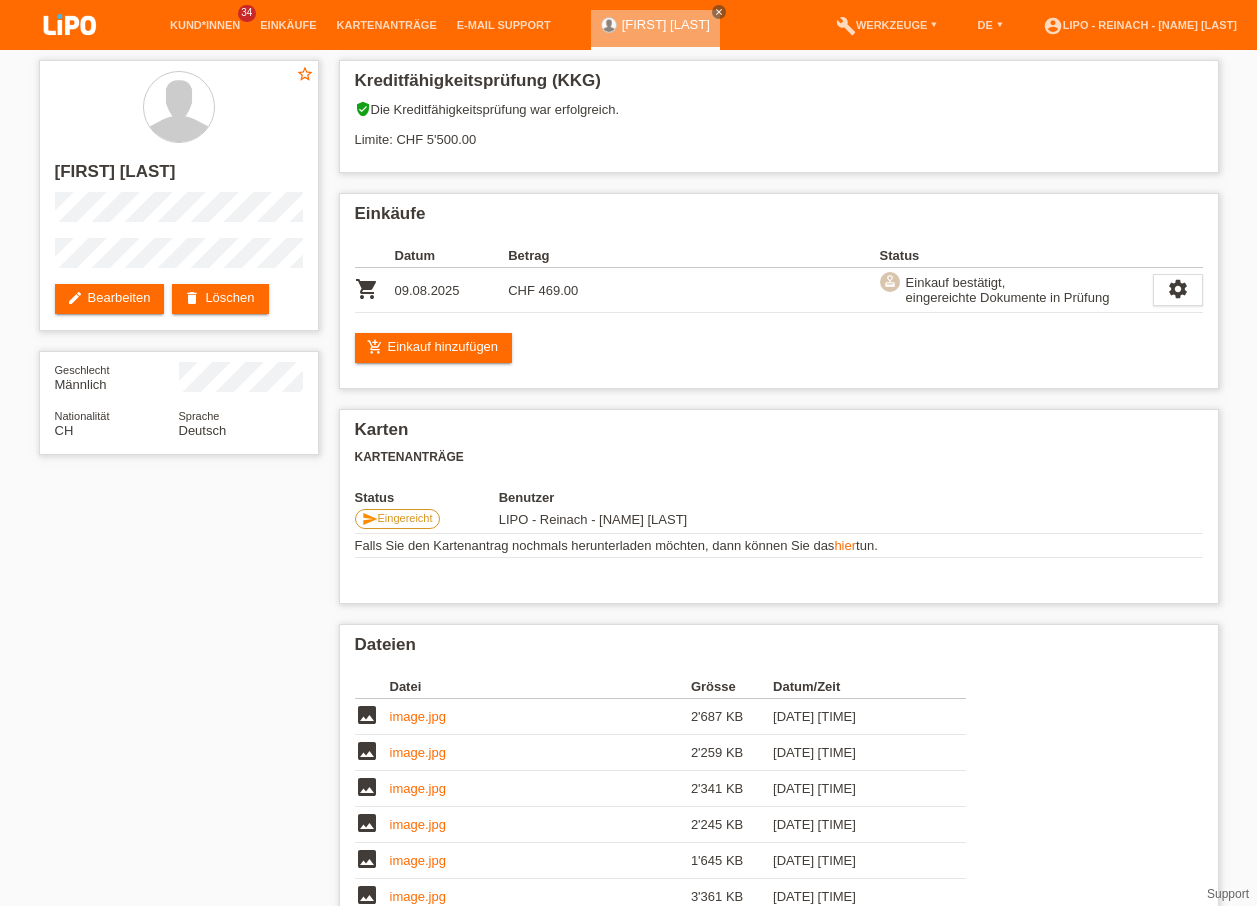 click at bounding box center [70, 26] 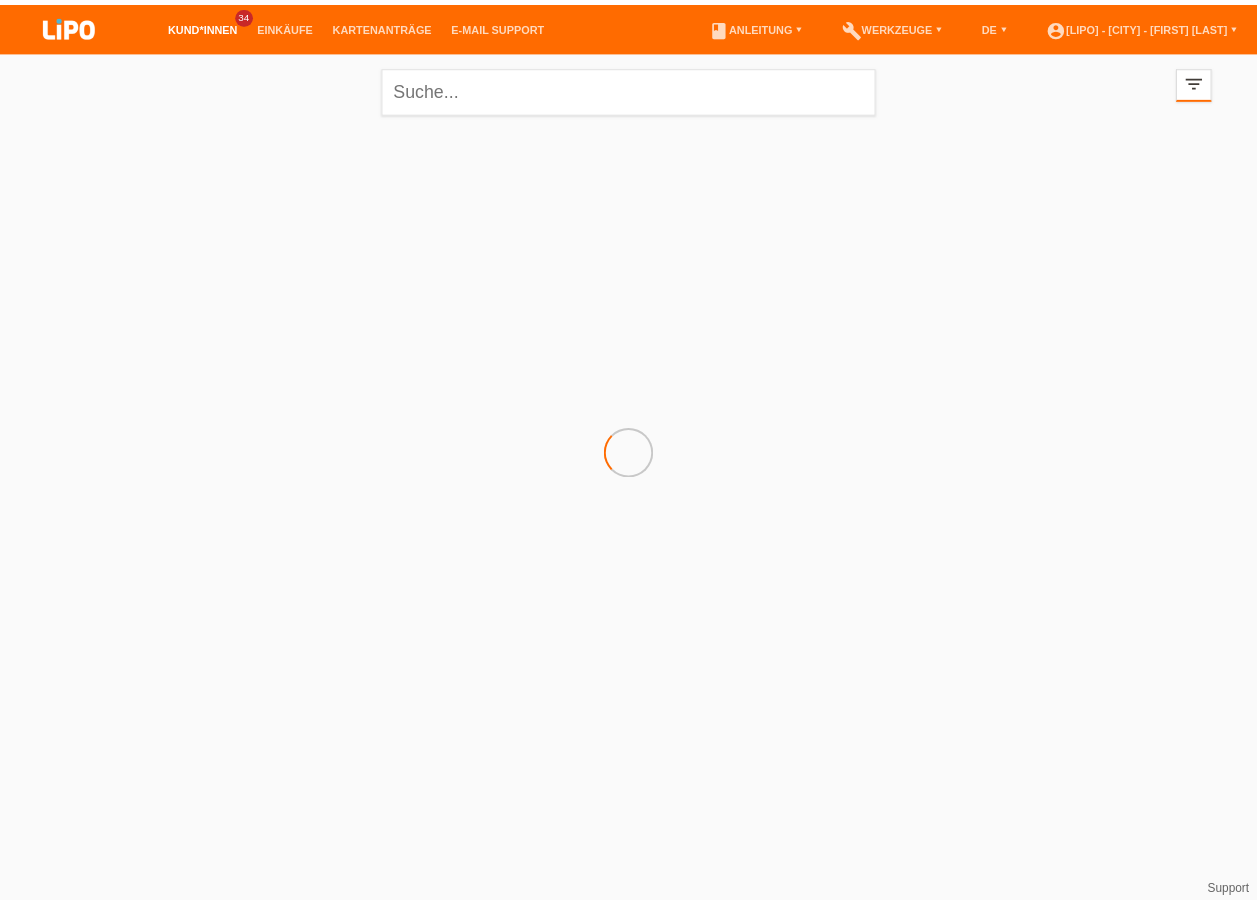 scroll, scrollTop: 0, scrollLeft: 0, axis: both 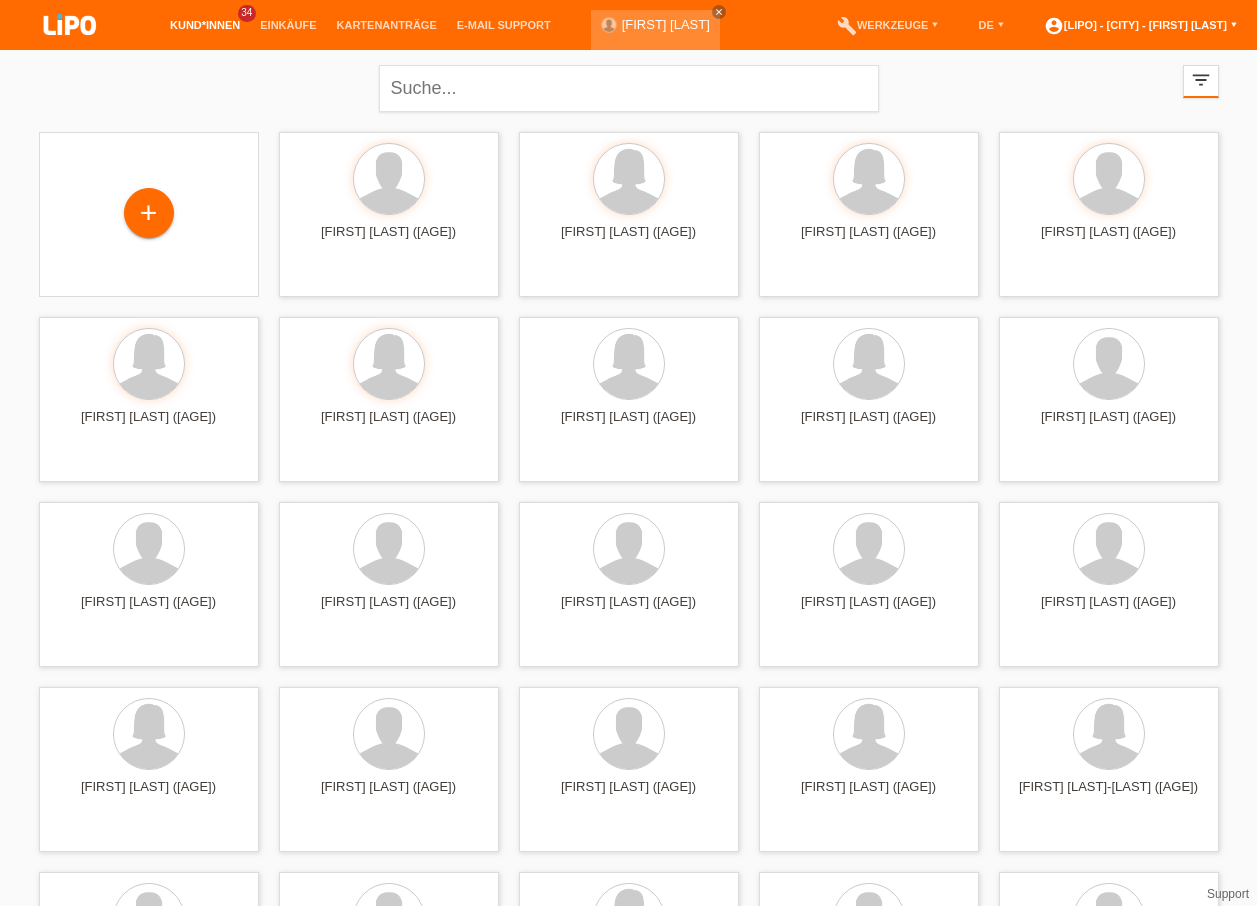 click on "account_circle [FIRST] - [CITY] - [FIRST] [LAST] ▾" at bounding box center (1140, 25) 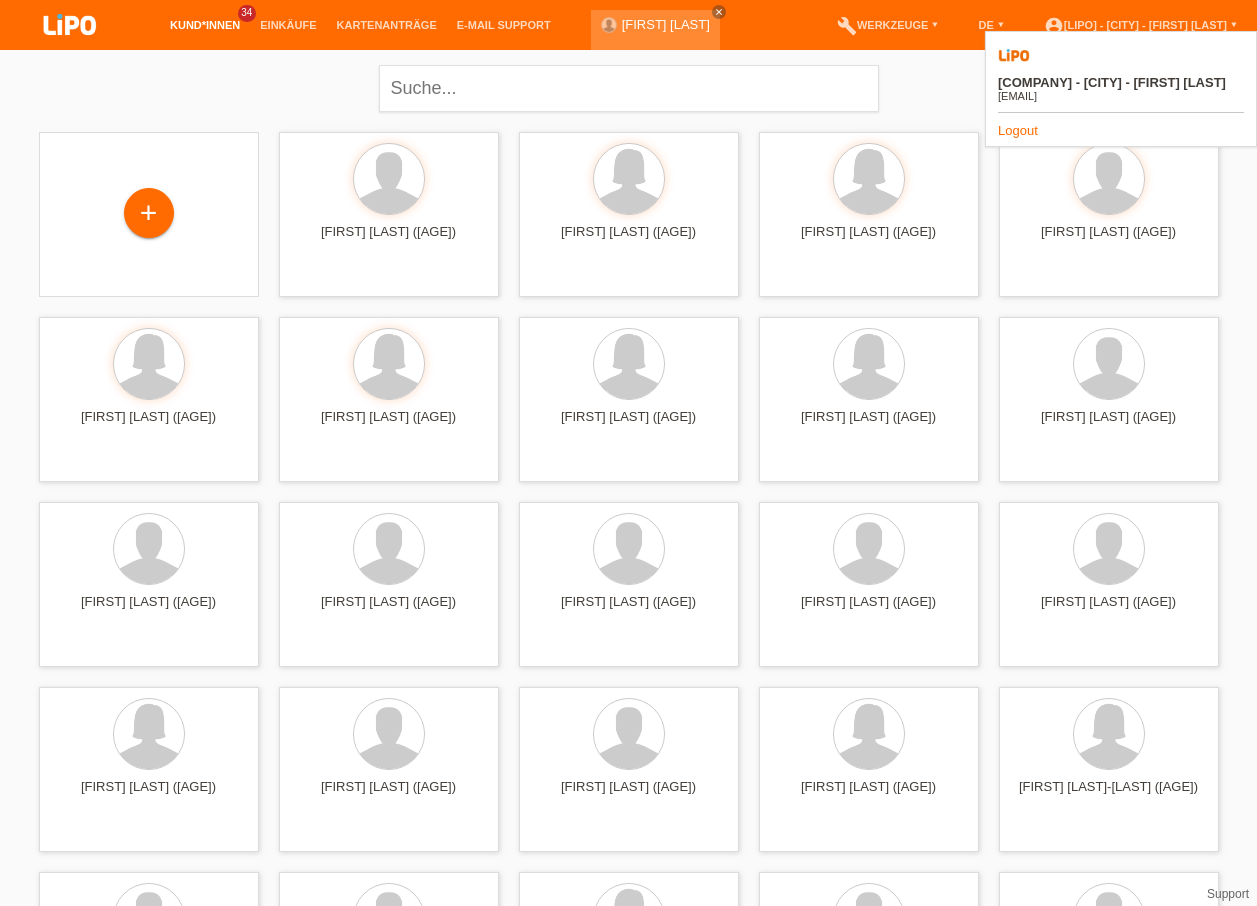 click on "Logout" at bounding box center [1018, 130] 